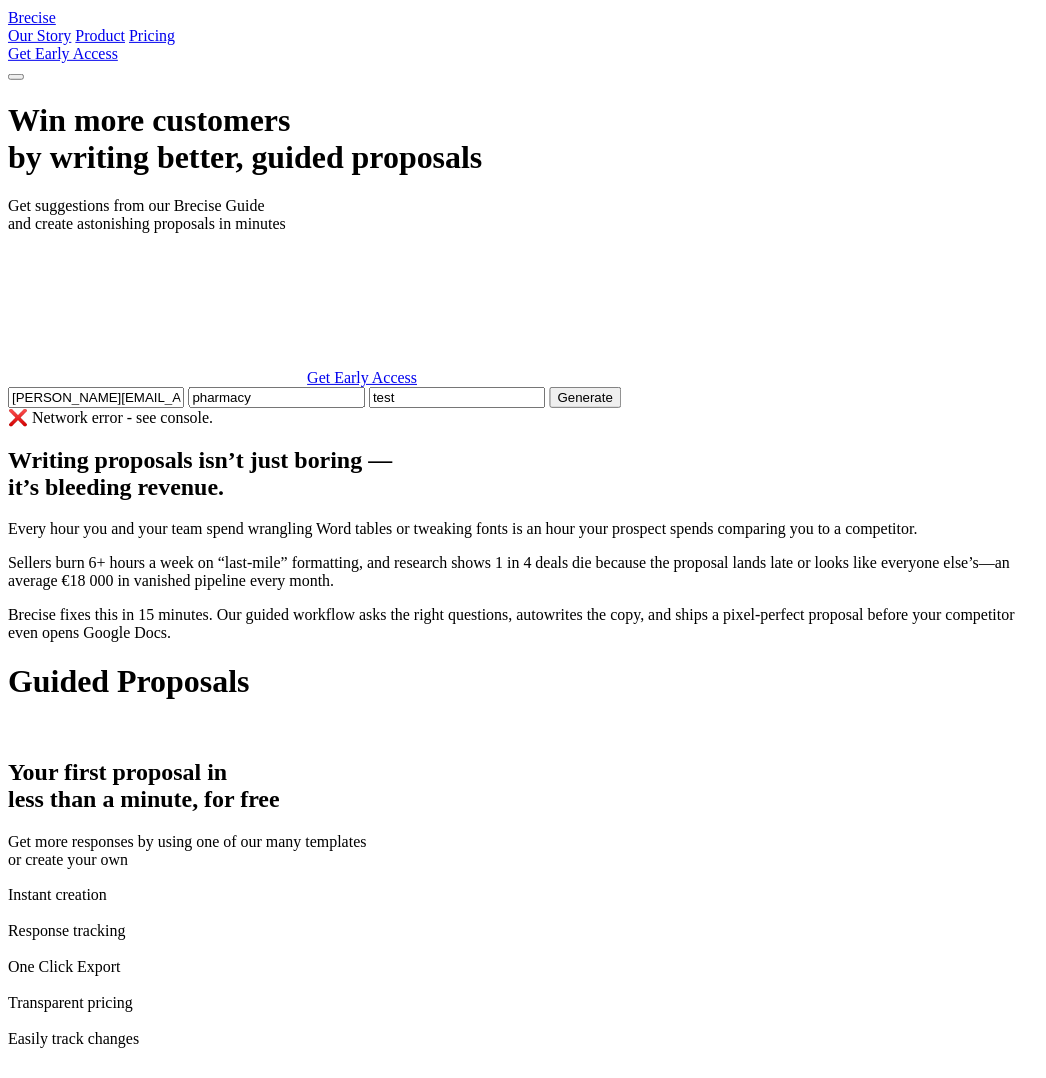 scroll, scrollTop: 400, scrollLeft: 0, axis: vertical 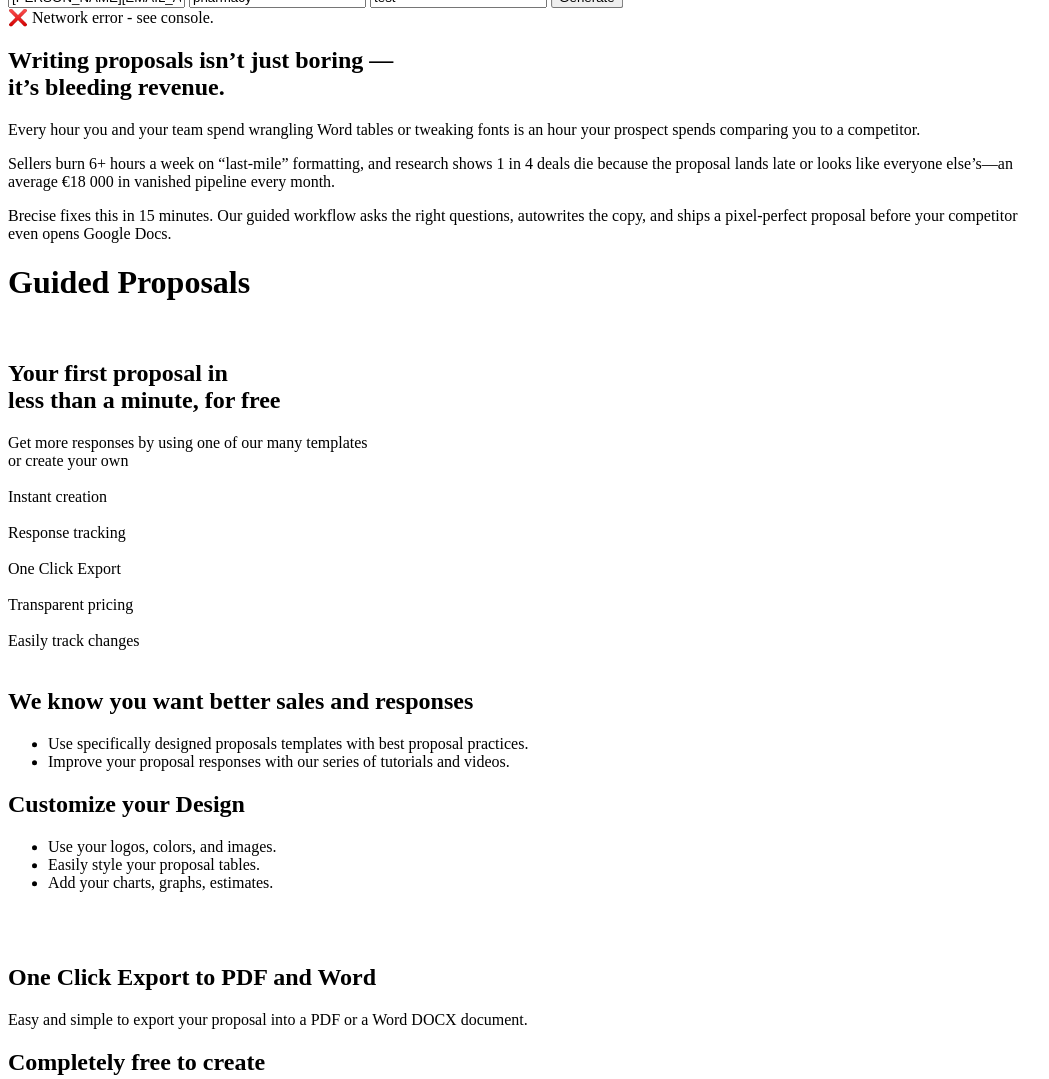 click on "Generate" at bounding box center [587, -3] 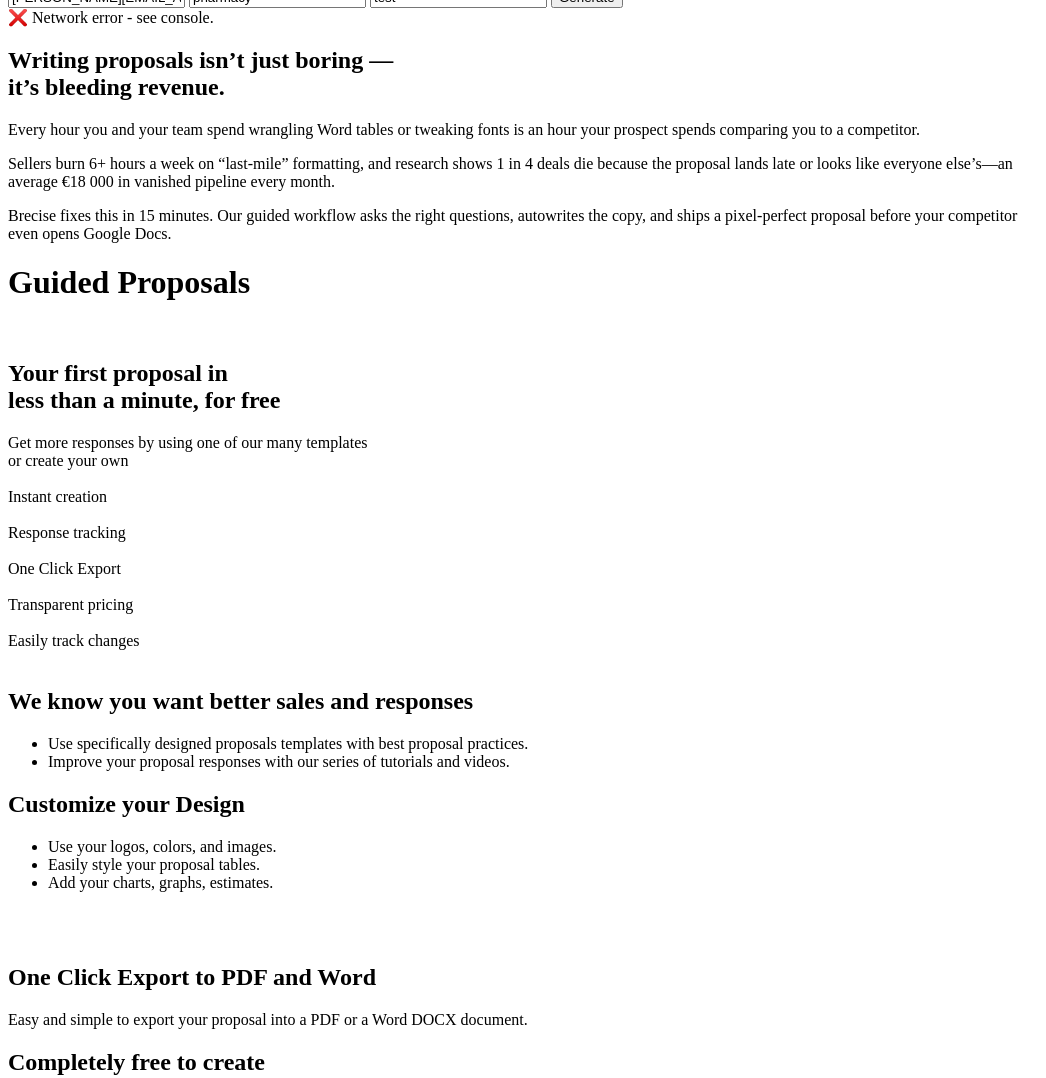 click on "Win more customers   by writing better, guided proposals
Get suggestions from our Brecise Guide   and create astonishing proposals in minutes
Get Early Access" at bounding box center [523, -157] 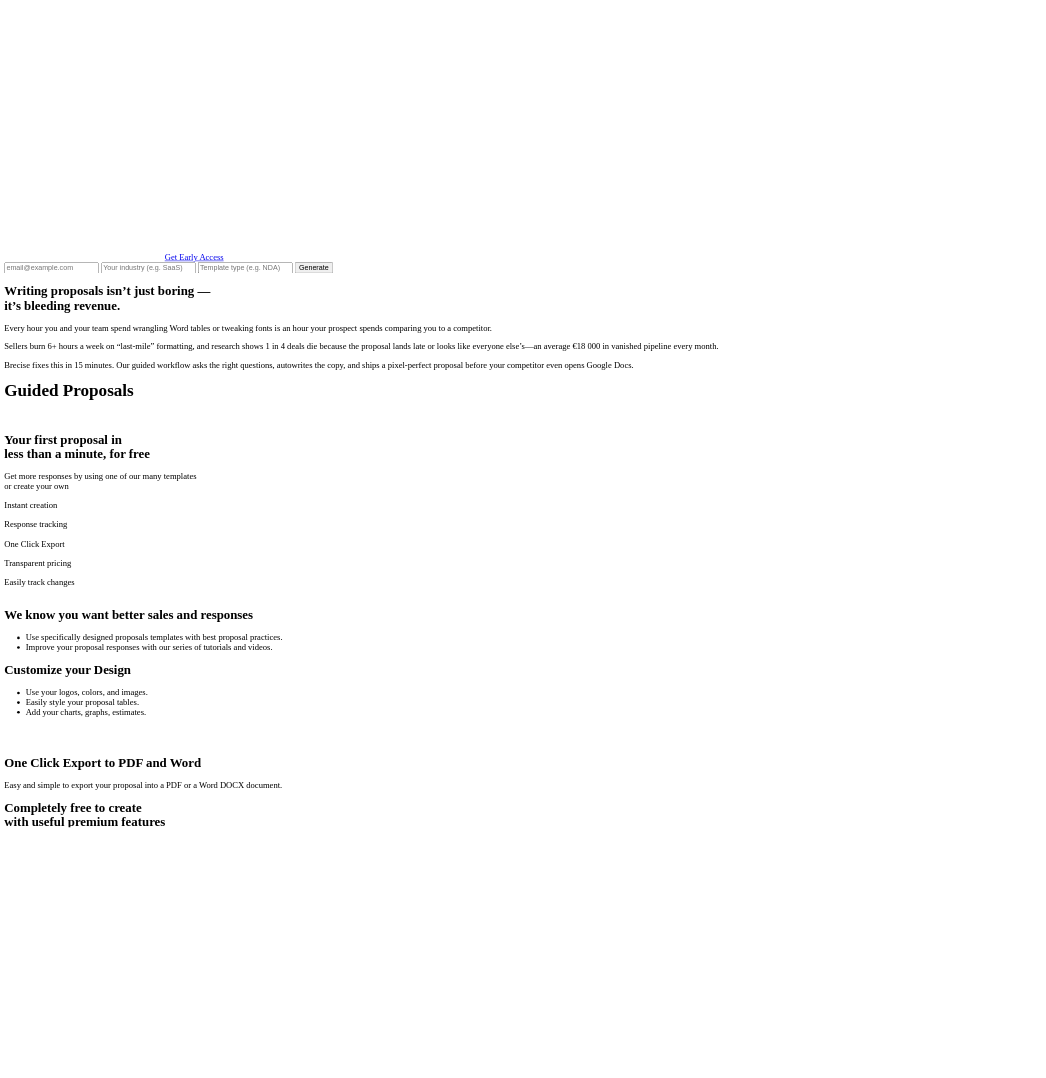 scroll, scrollTop: 400, scrollLeft: 0, axis: vertical 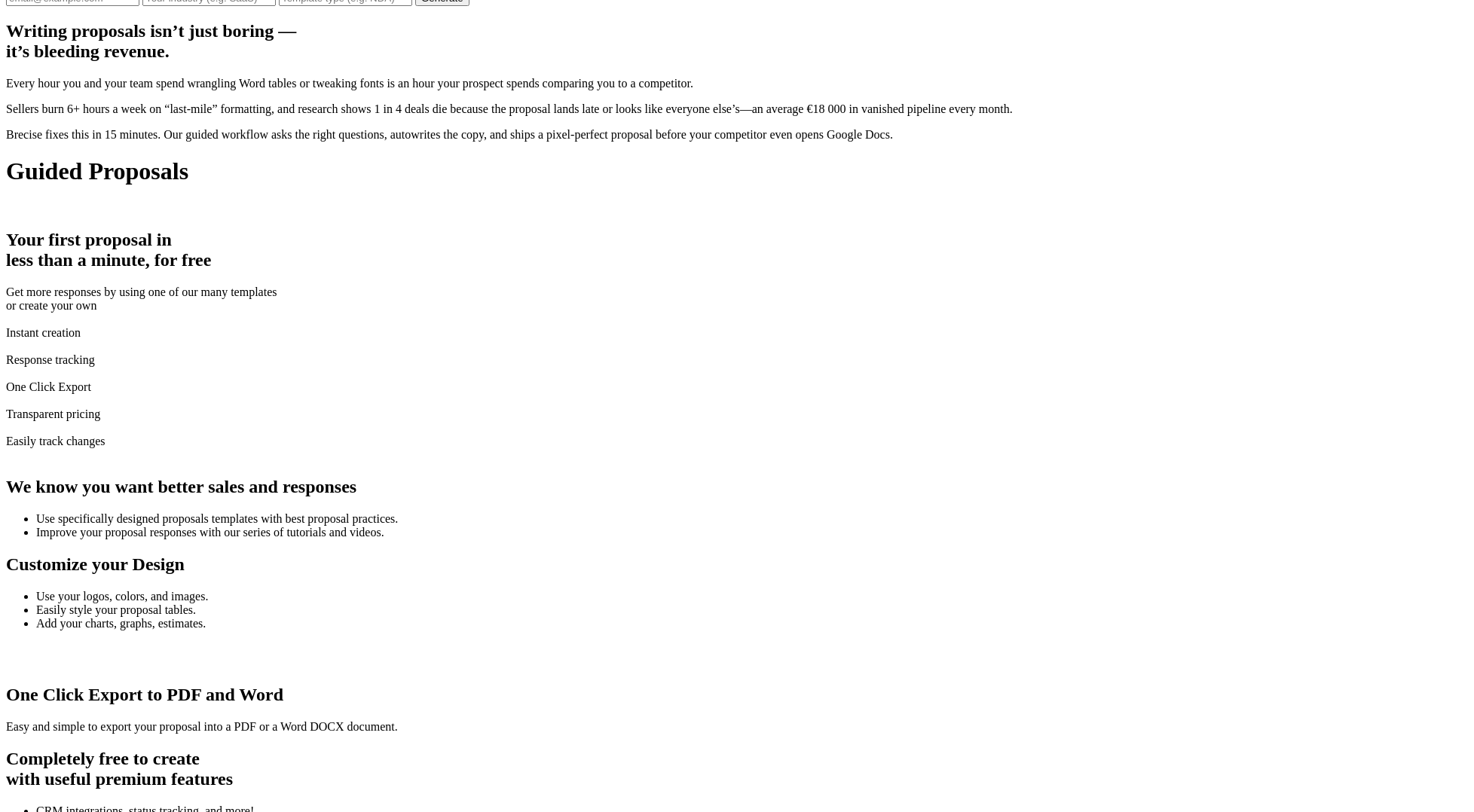 click at bounding box center [72, -2] 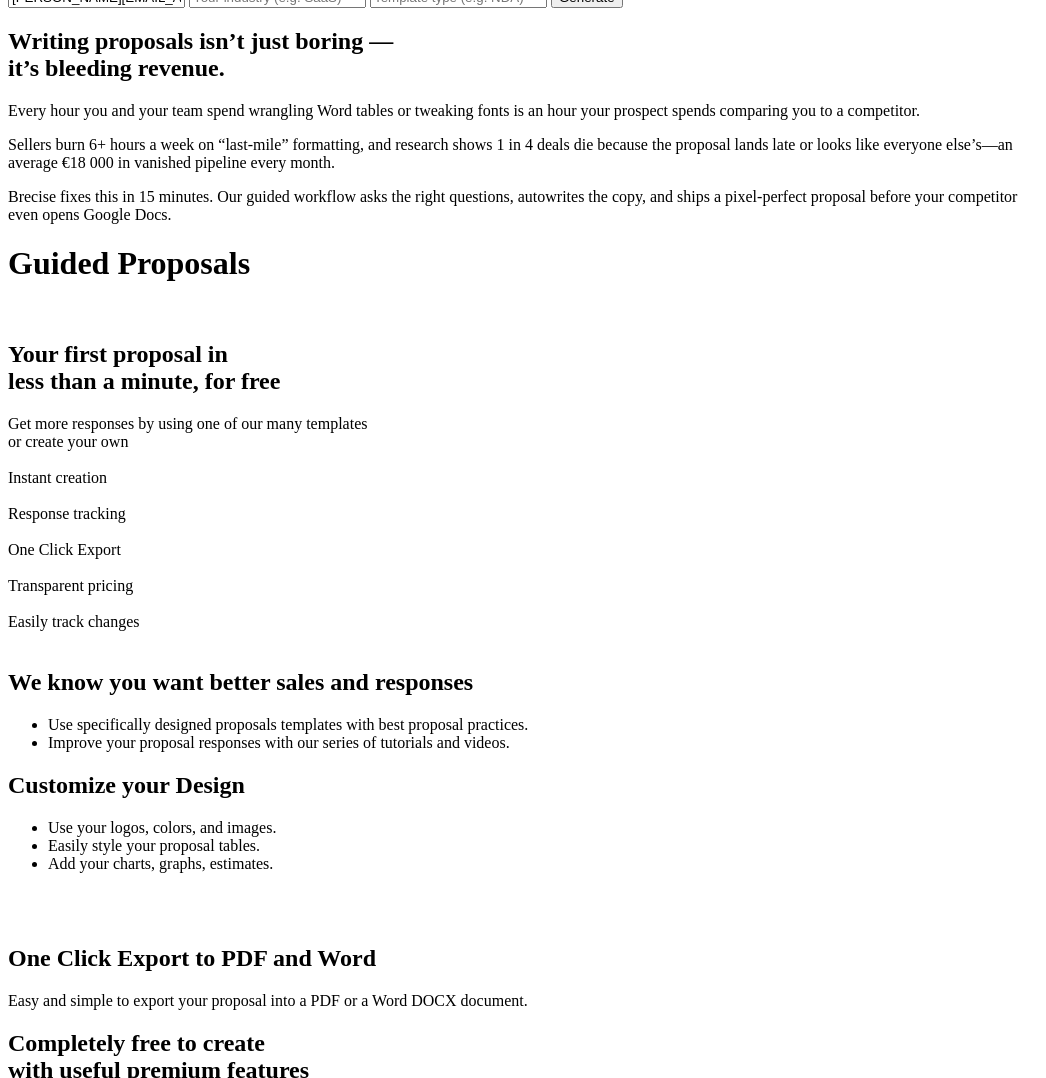 click at bounding box center (277, -3) 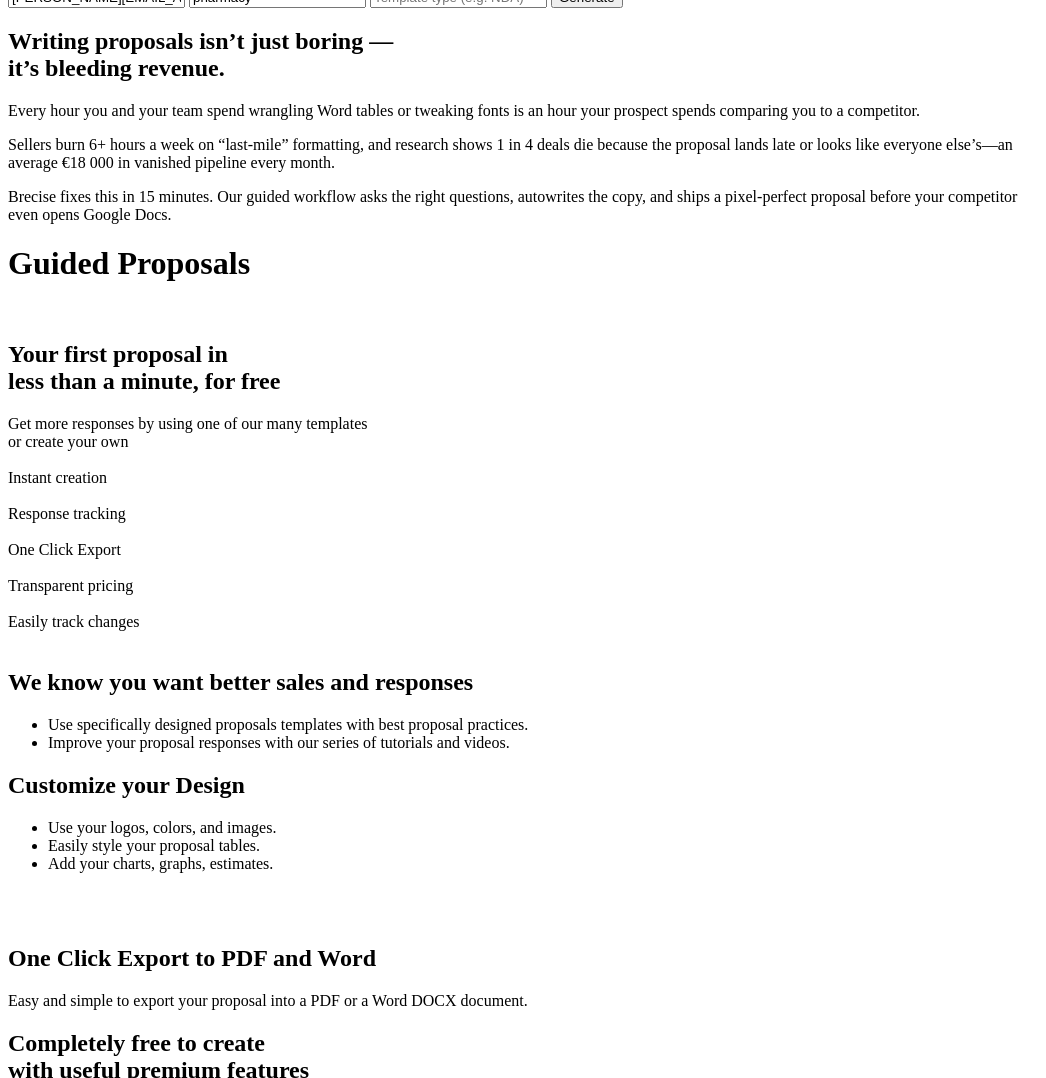 click on "Brecise
Our Story
Product
Pricing
Get Early Access
Win more customers   by writing better, guided proposals
Get suggestions from our Brecise Guide   and create astonishing proposals in minutes
Get Early Access
alexander.simovic@gmail.com
pharmacy
Generate
Writing proposals isn’t just boring —  it’s bleeding revenue." at bounding box center (523, 4501) 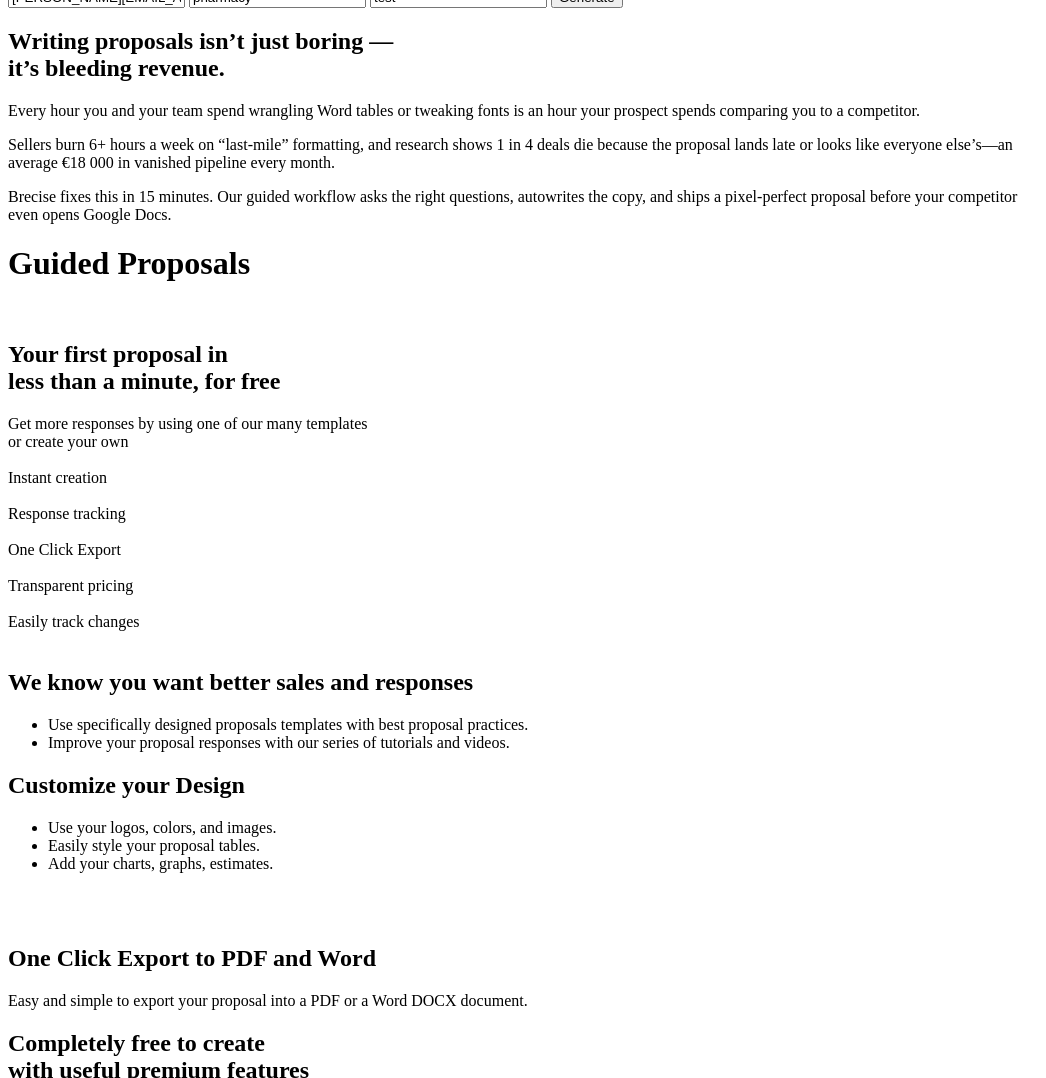 click on "Generate" at bounding box center (587, -3) 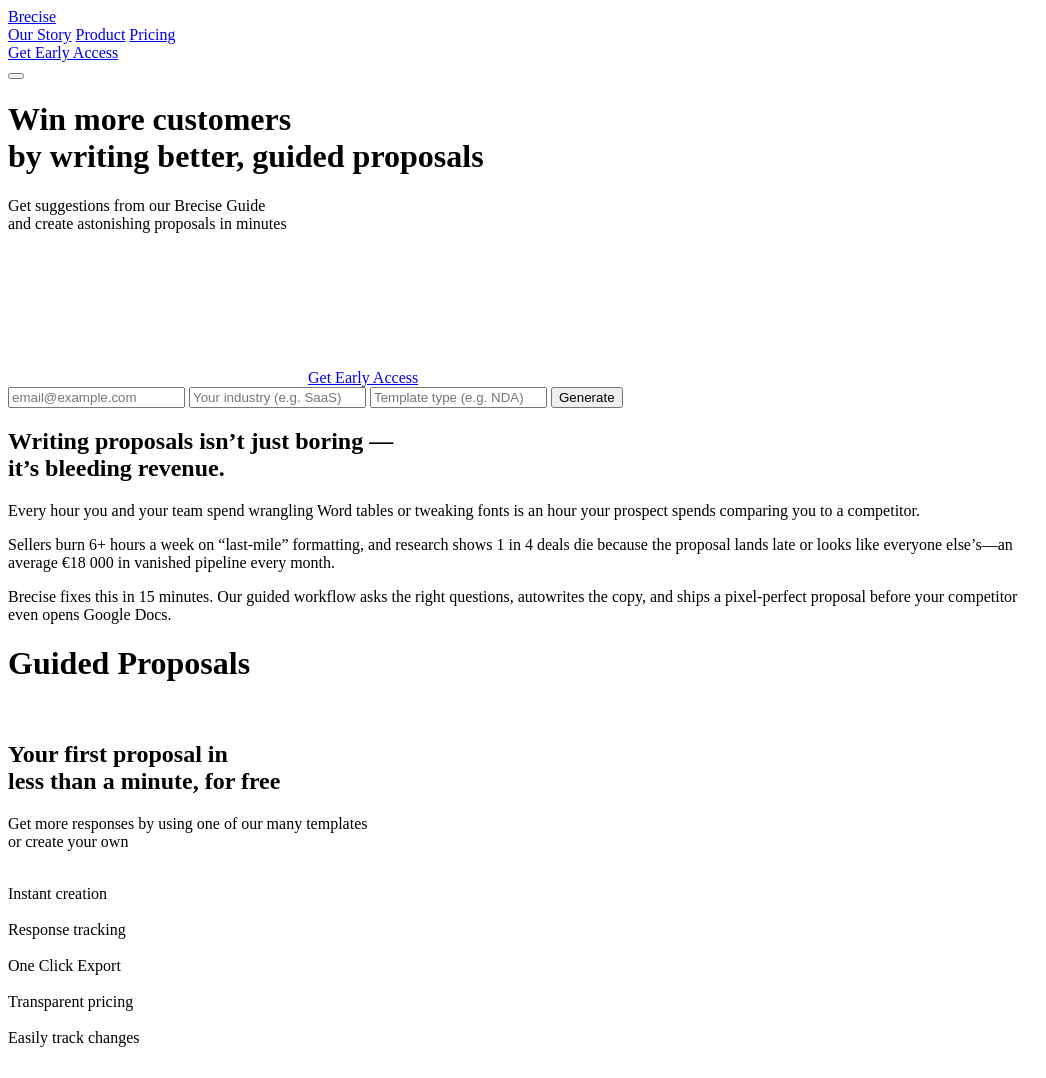 scroll, scrollTop: 341, scrollLeft: 0, axis: vertical 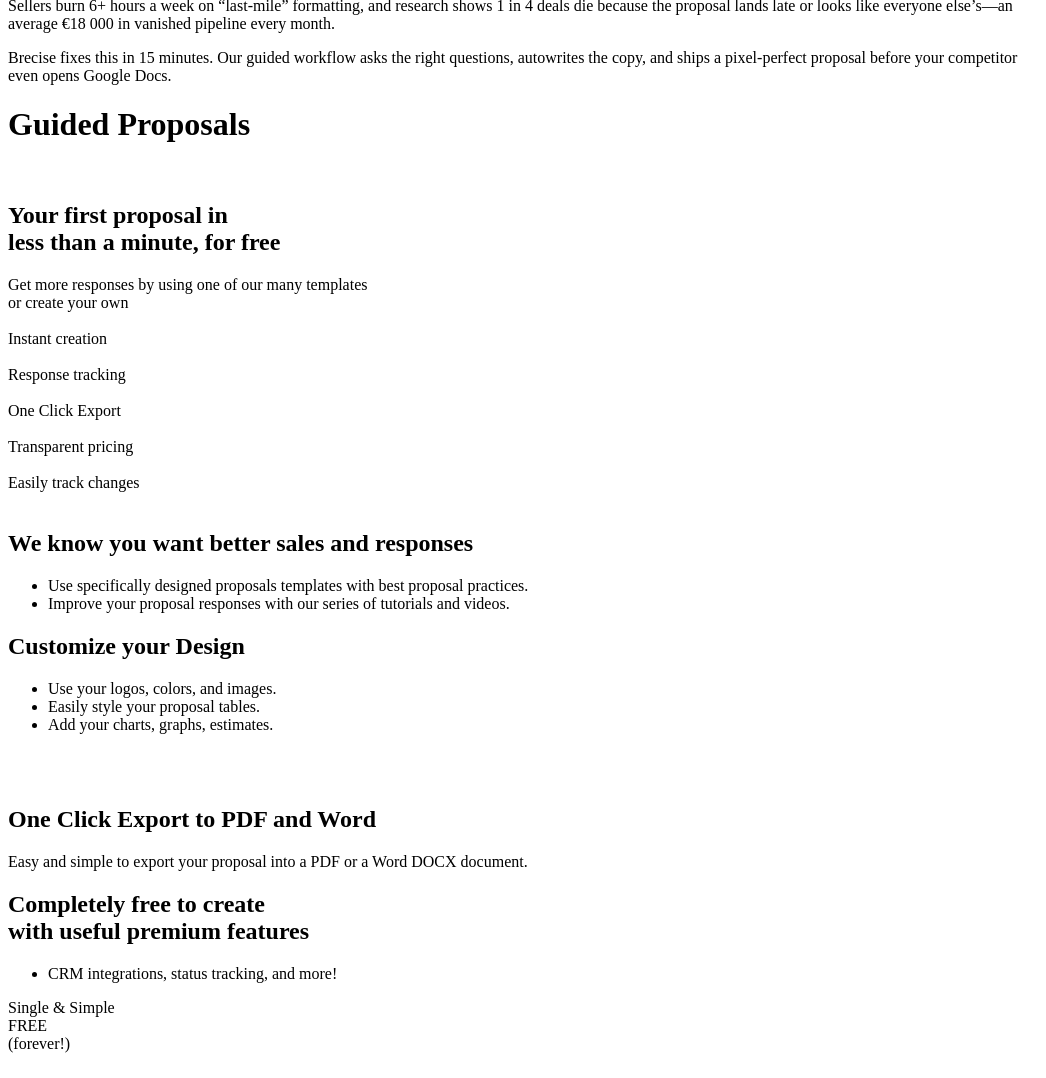 drag, startPoint x: 126, startPoint y: 252, endPoint x: 116, endPoint y: 238, distance: 17.20465 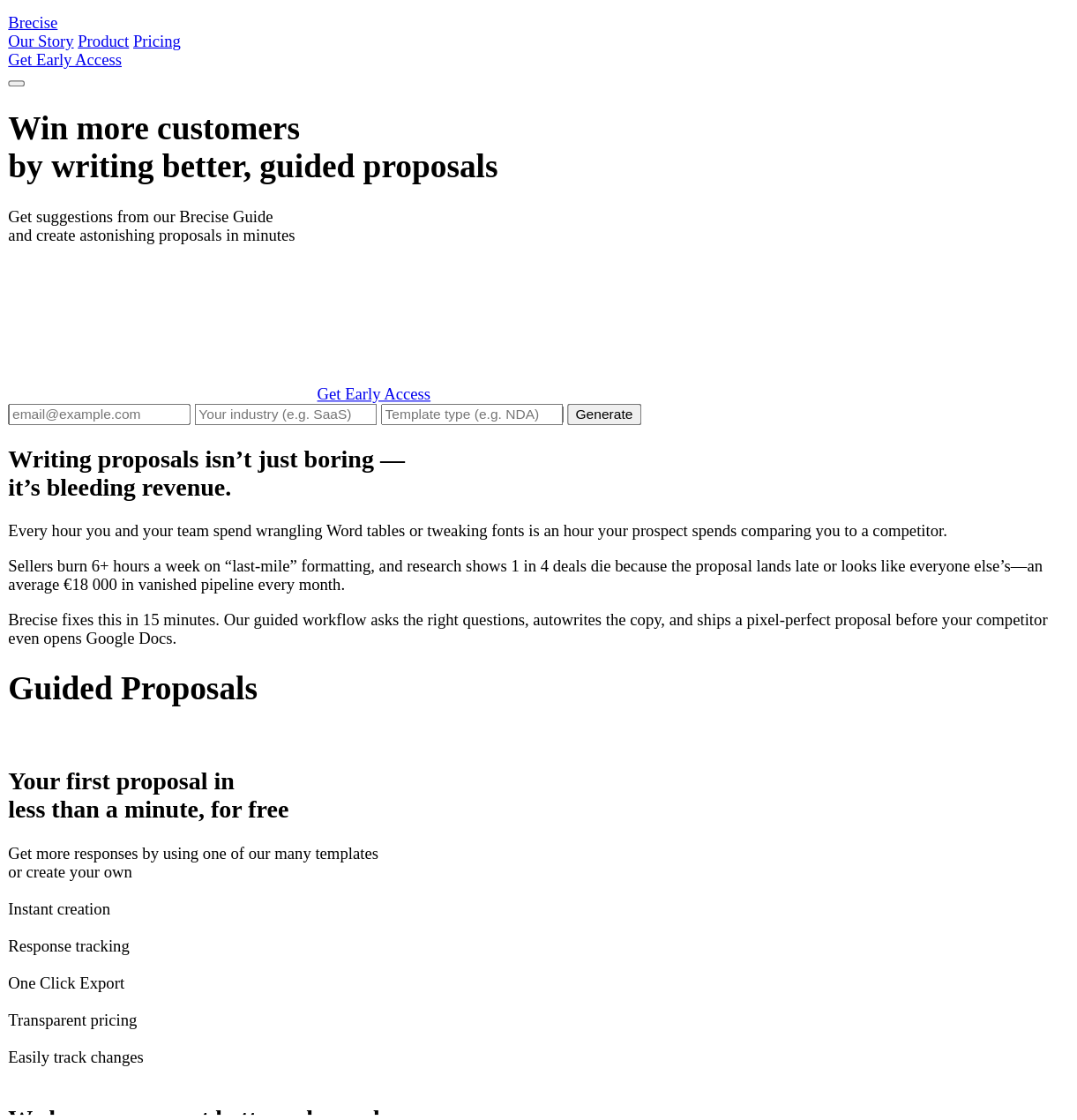 scroll, scrollTop: 502, scrollLeft: 0, axis: vertical 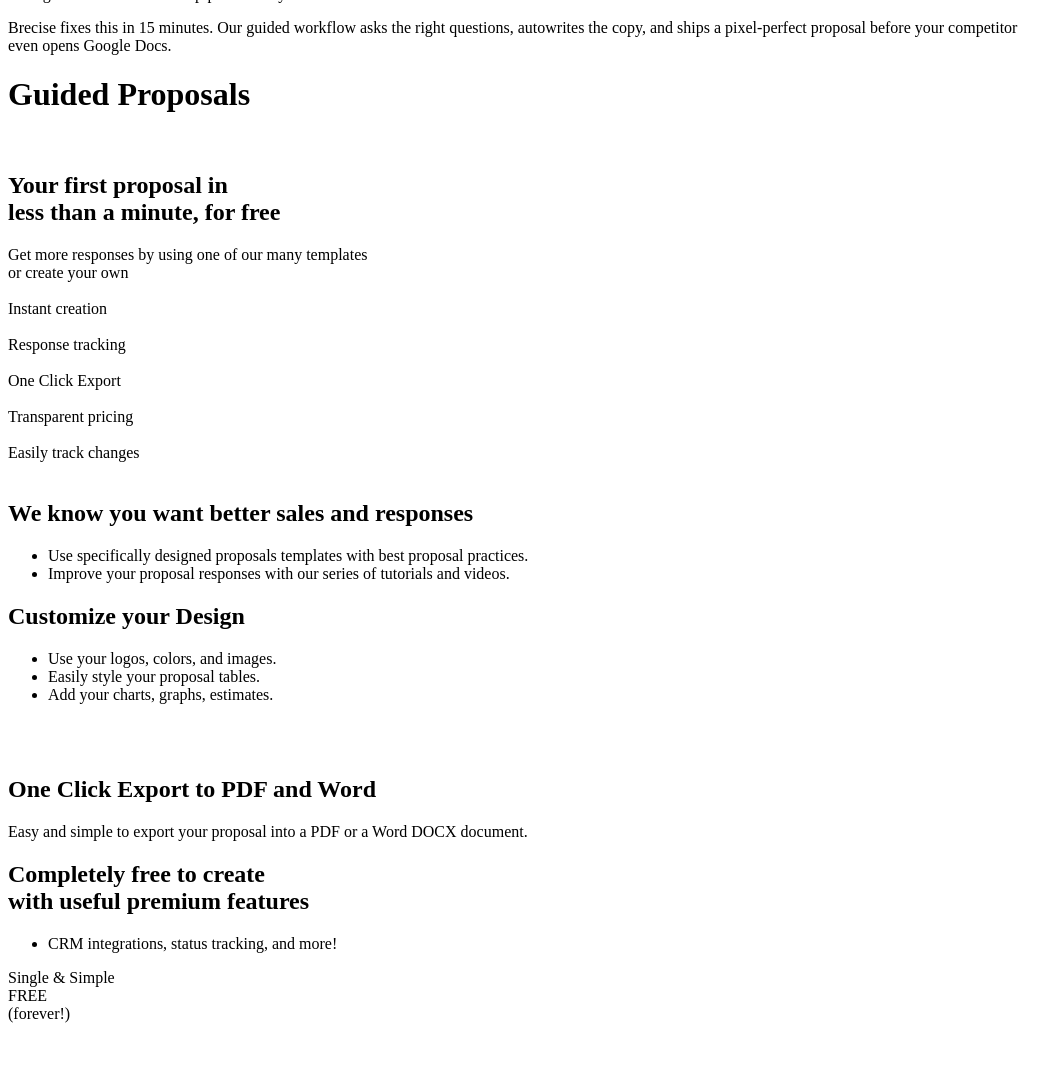 click at bounding box center (96, -172) 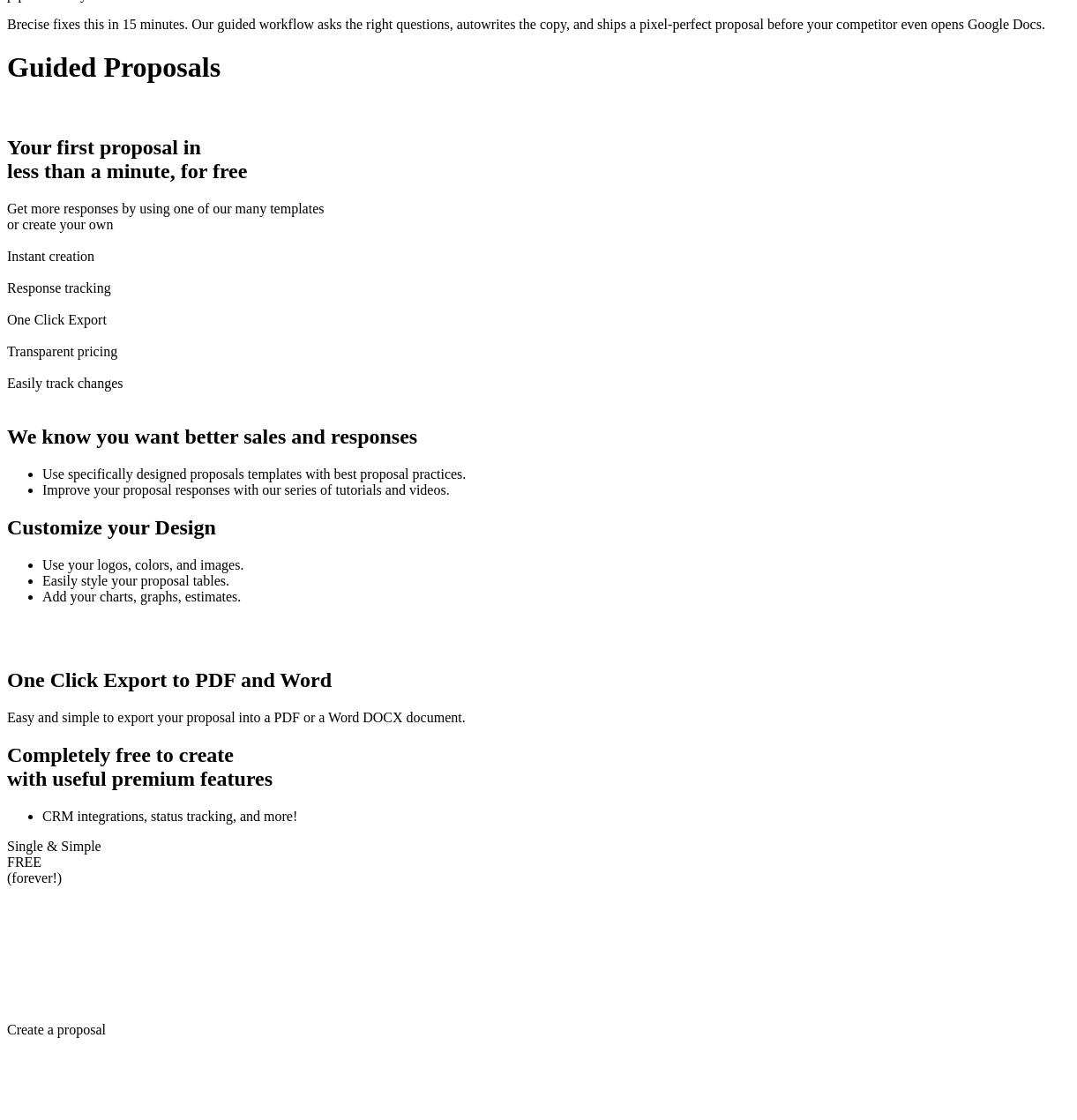 click on "Brecise
Our Story
Product
Pricing
Get Early Access
Win more customers   by writing better, guided proposals
Get suggestions from our Brecise Guide   and create astonishing proposals in minutes
Get Early Access
alexander.simovic@gmail.com
pharmacy
test
Generate
Writing proposals isn’t just boring —  it’s bleeding revenue." at bounding box center (538, 3765) 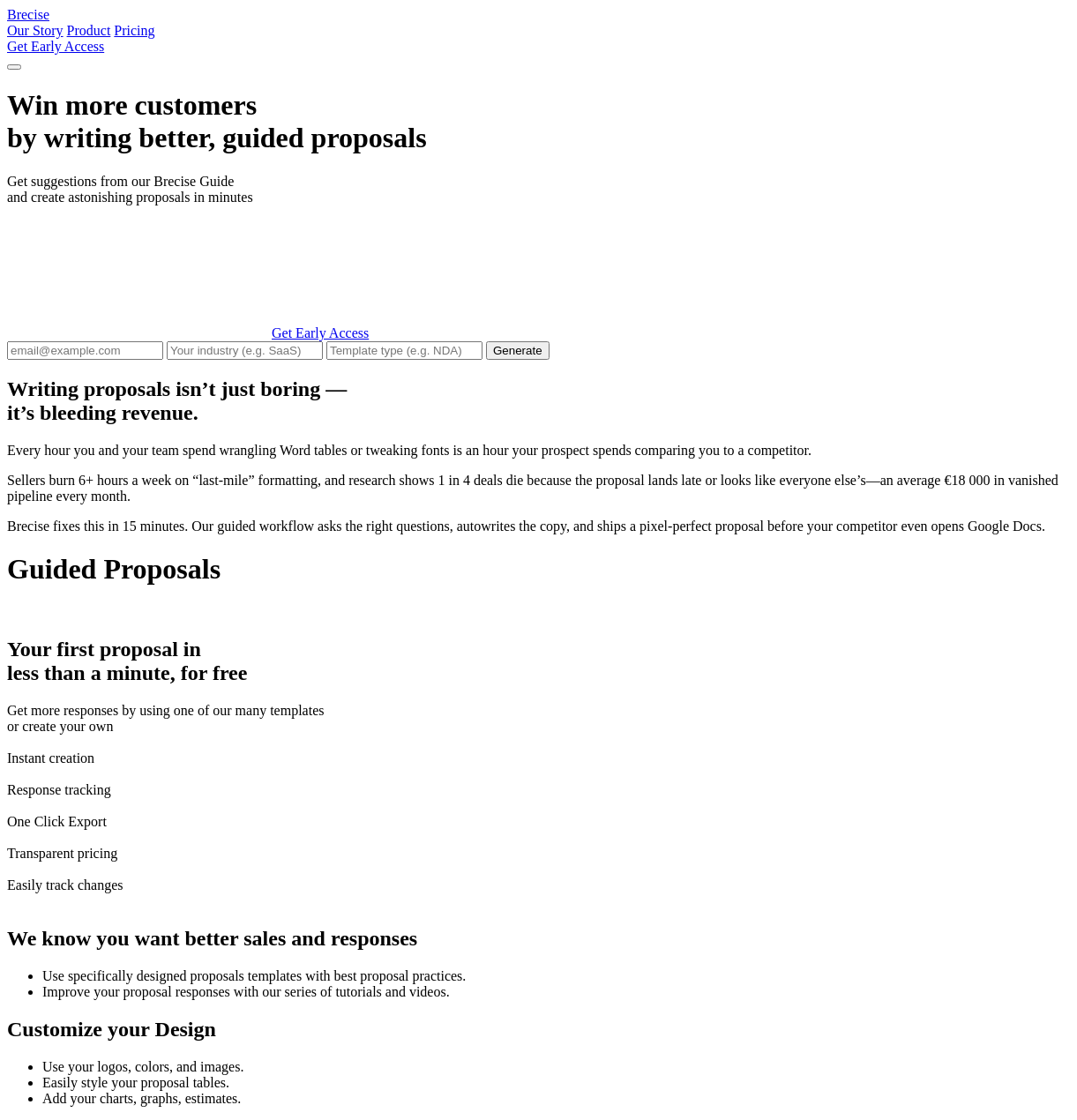 scroll, scrollTop: 486, scrollLeft: 0, axis: vertical 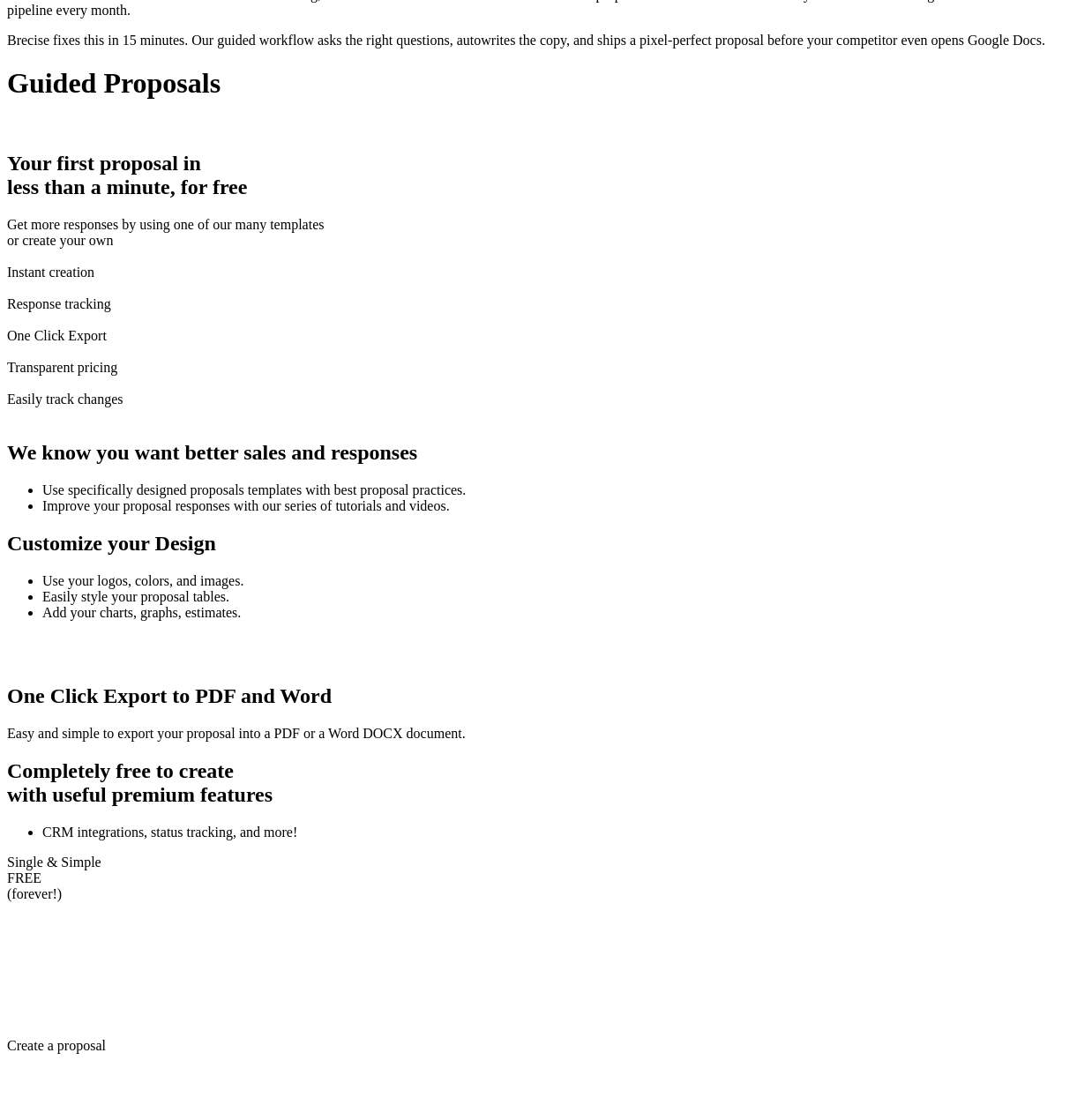 click at bounding box center [85, -136] 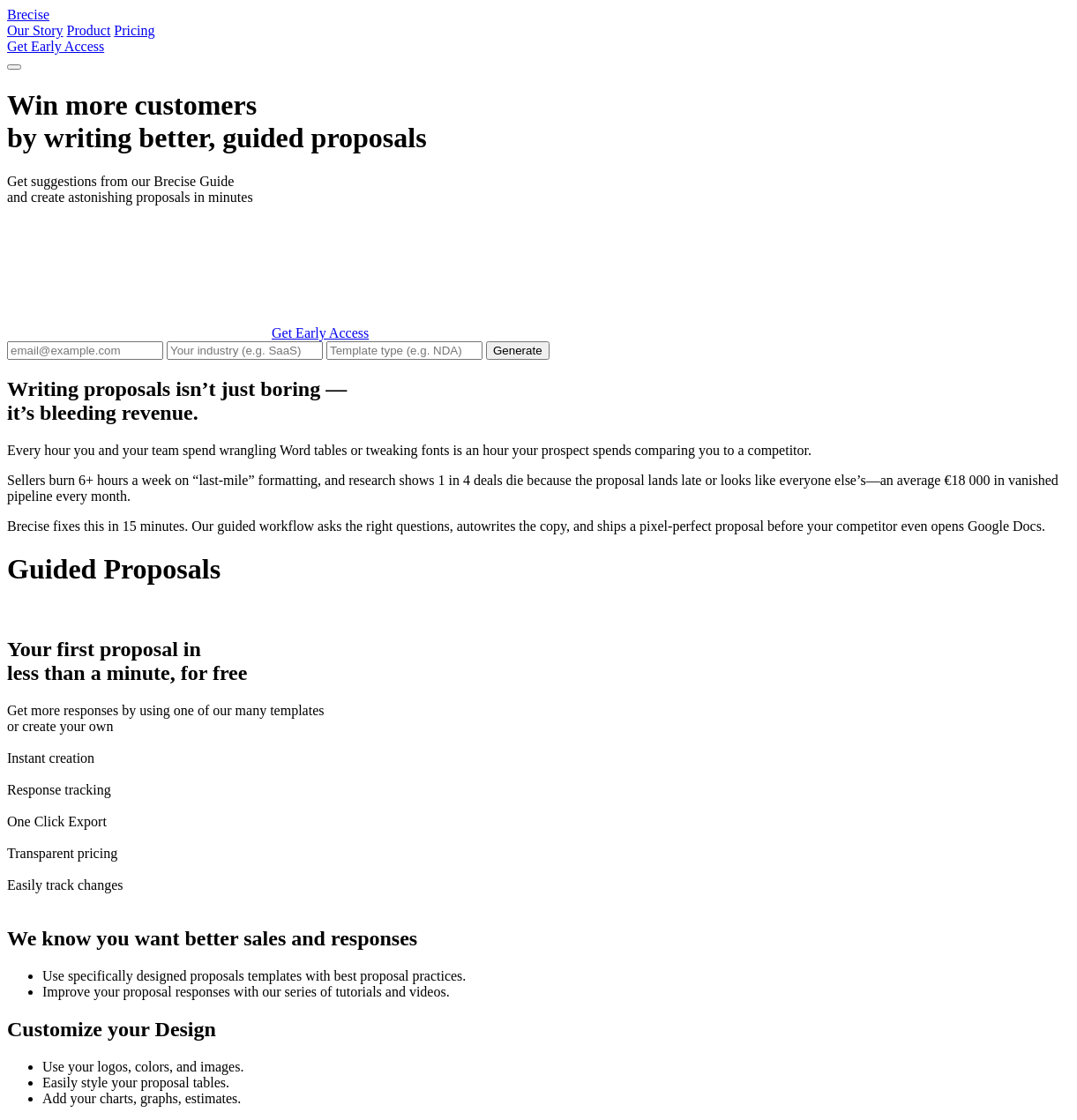 scroll, scrollTop: 398, scrollLeft: 0, axis: vertical 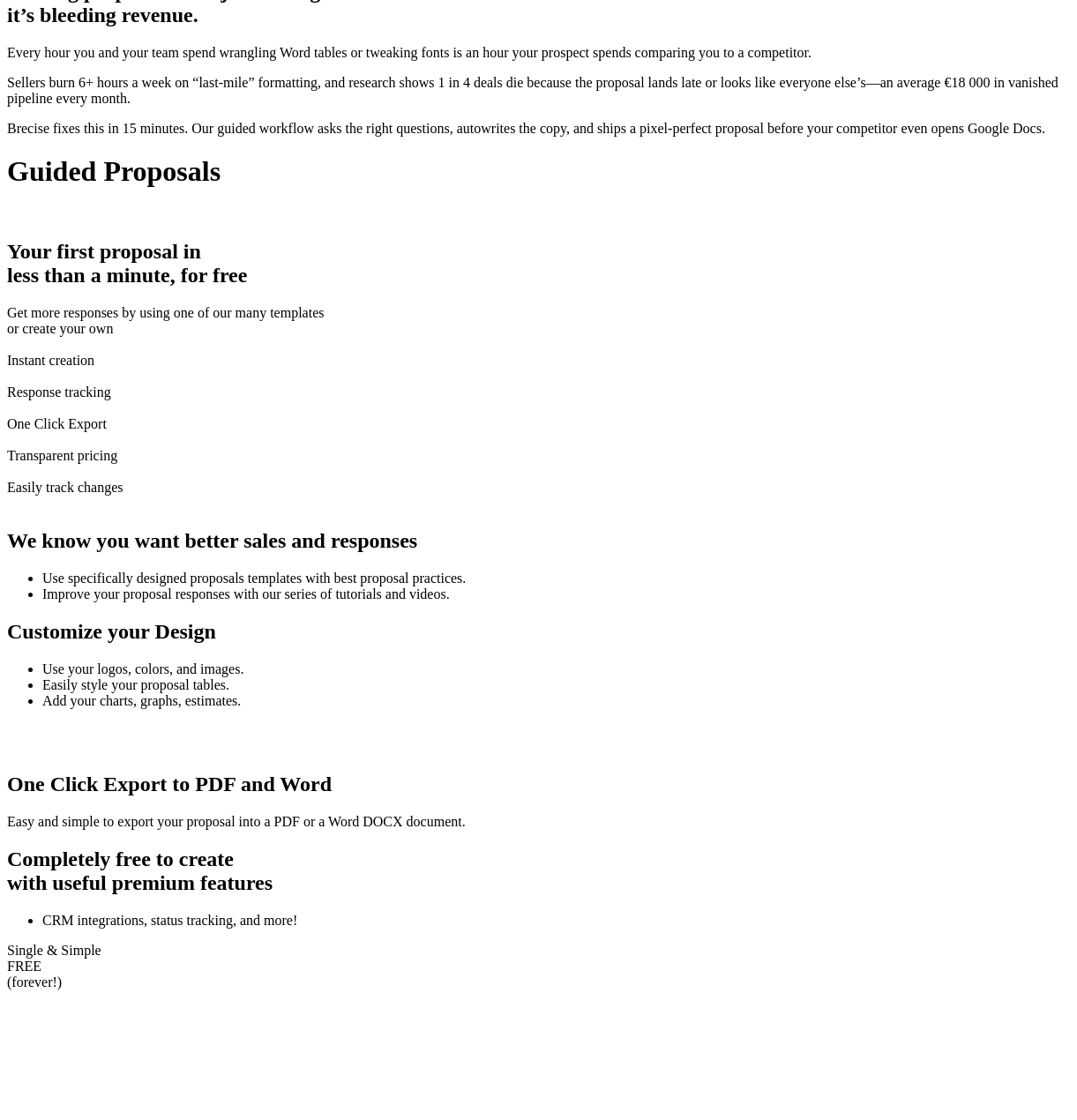 click at bounding box center (85, -48) 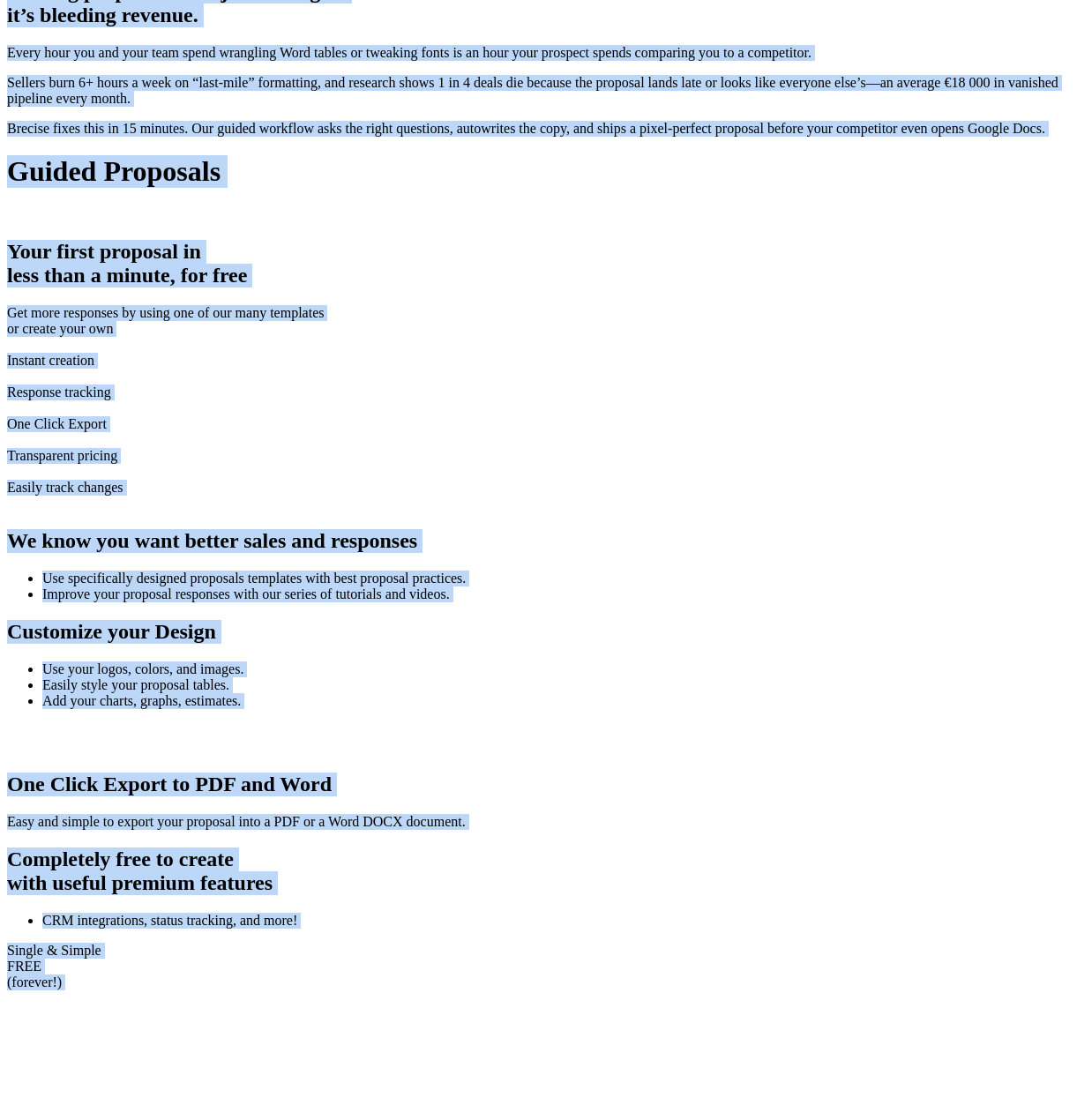 click on "Brecise
Our Story
Product
Pricing
Get Early Access
Win more customers   by writing better, guided proposals
Get suggestions from our Brecise Guide   and create astonishing proposals in minutes
Get Early Access
alexander.simovic@gmail.com
pharmacy
test
Generate
Writing proposals isn’t just boring —  it’s bleeding revenue." at bounding box center [538, 3869] 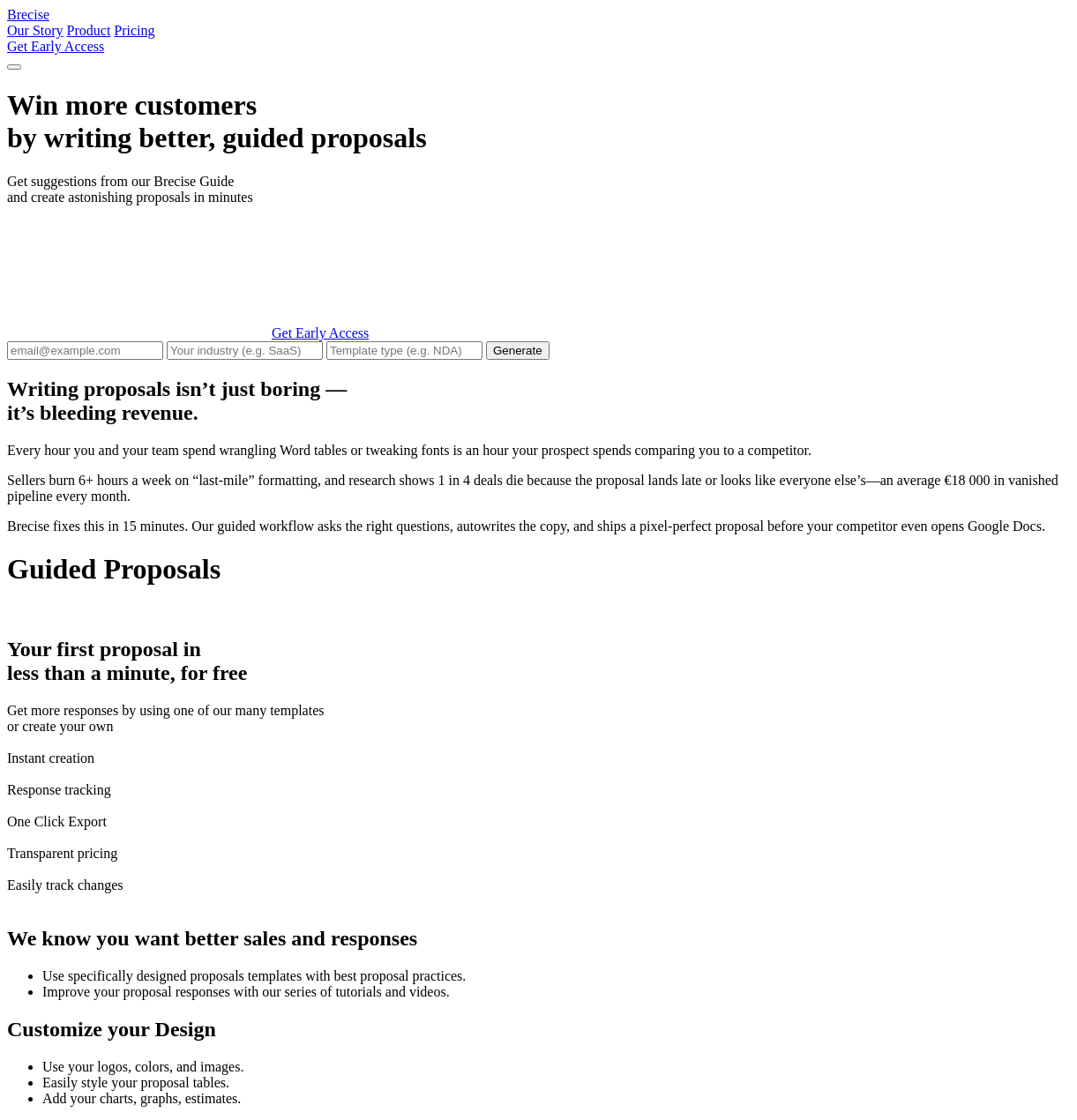 scroll, scrollTop: 336, scrollLeft: 0, axis: vertical 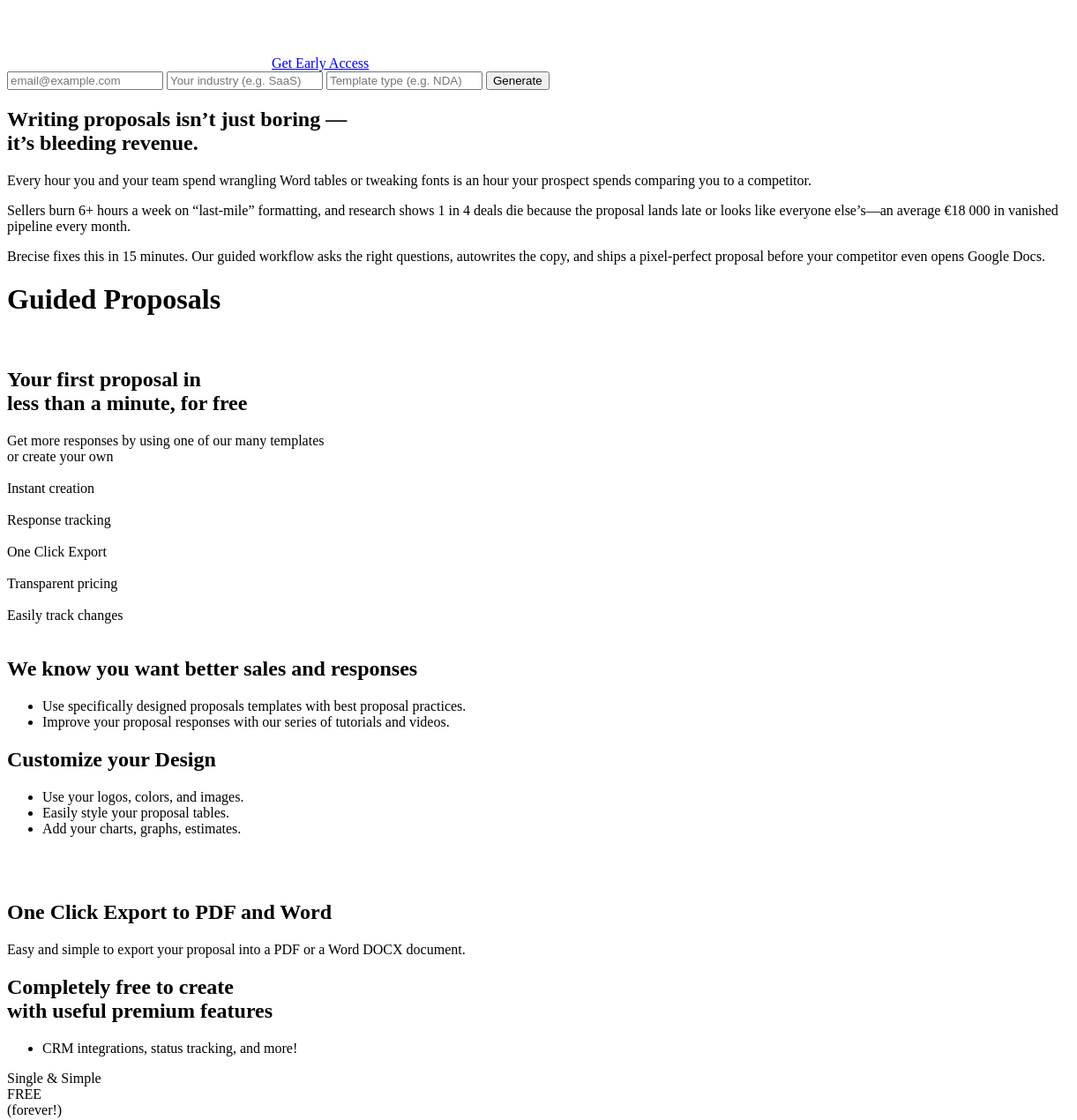 click on "Brecise
Our Story
Product
Pricing
Get Early Access
Win more customers   by writing better, guided proposals
Get suggestions from our Brecise Guide   and create astonishing proposals in minutes
Get Early Access
Generate
Writing proposals isn’t just boring —  it’s bleeding revenue." at bounding box center (538, 3997) 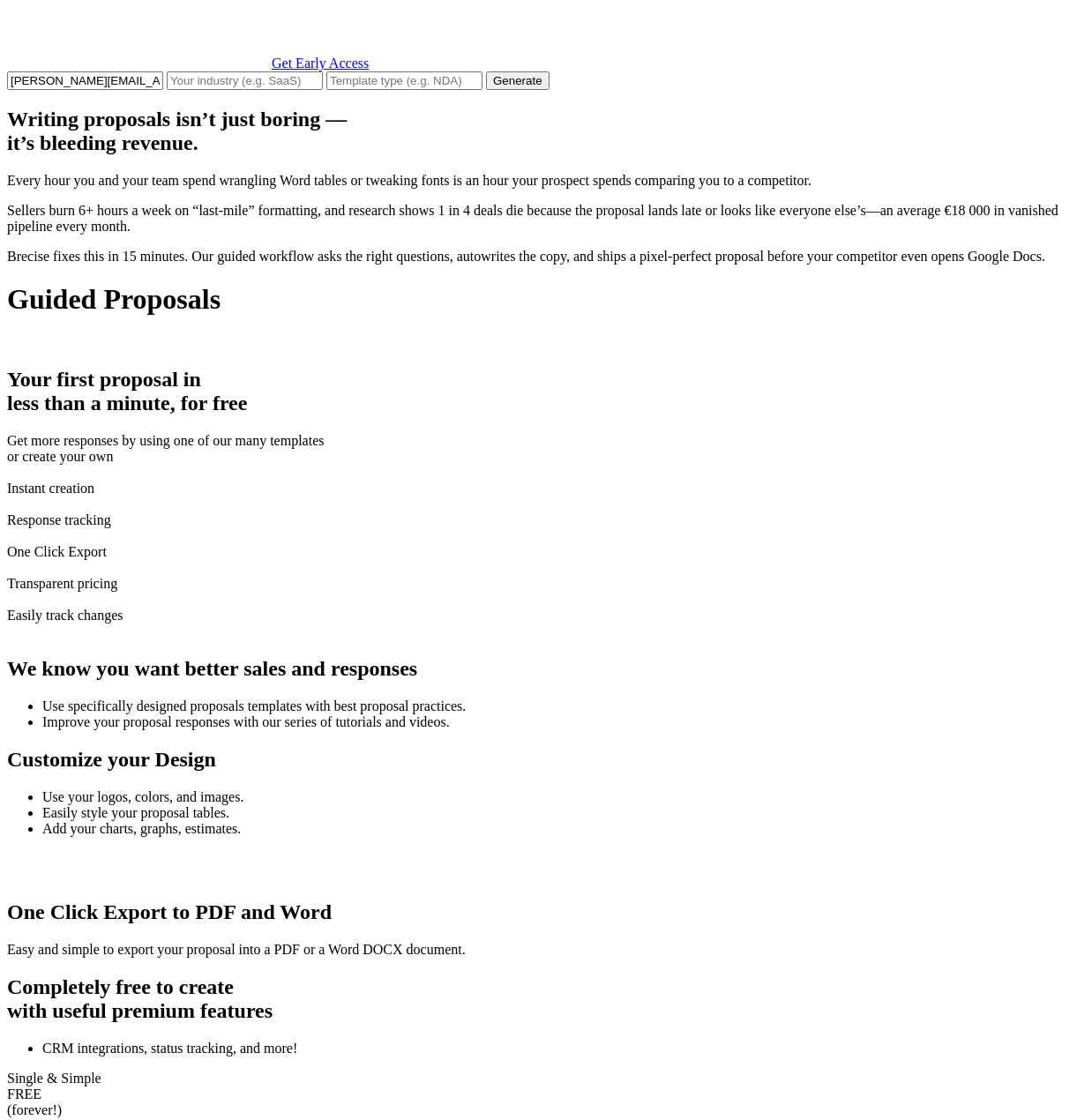 click at bounding box center (244, 80) 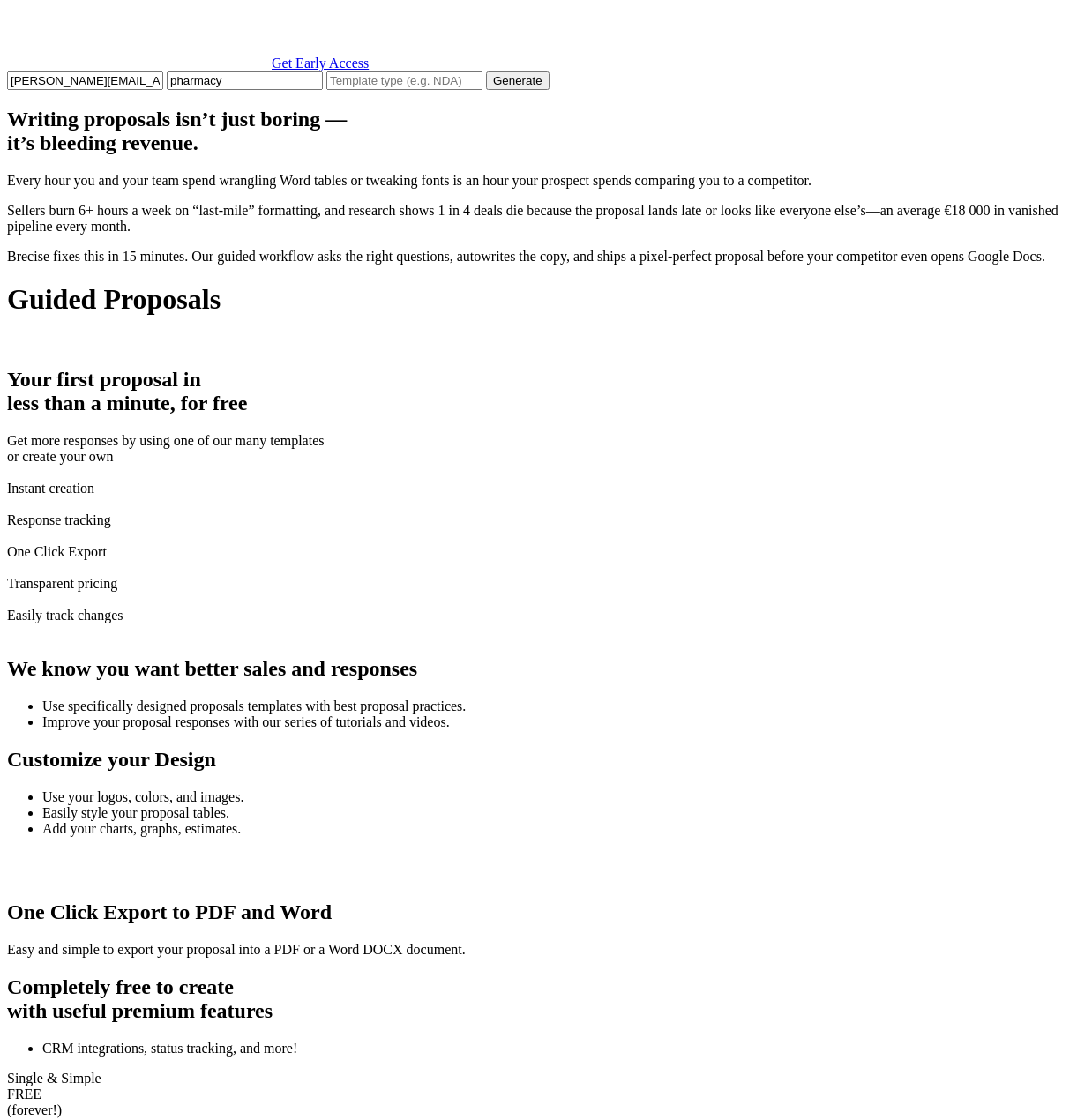 click at bounding box center (404, 80) 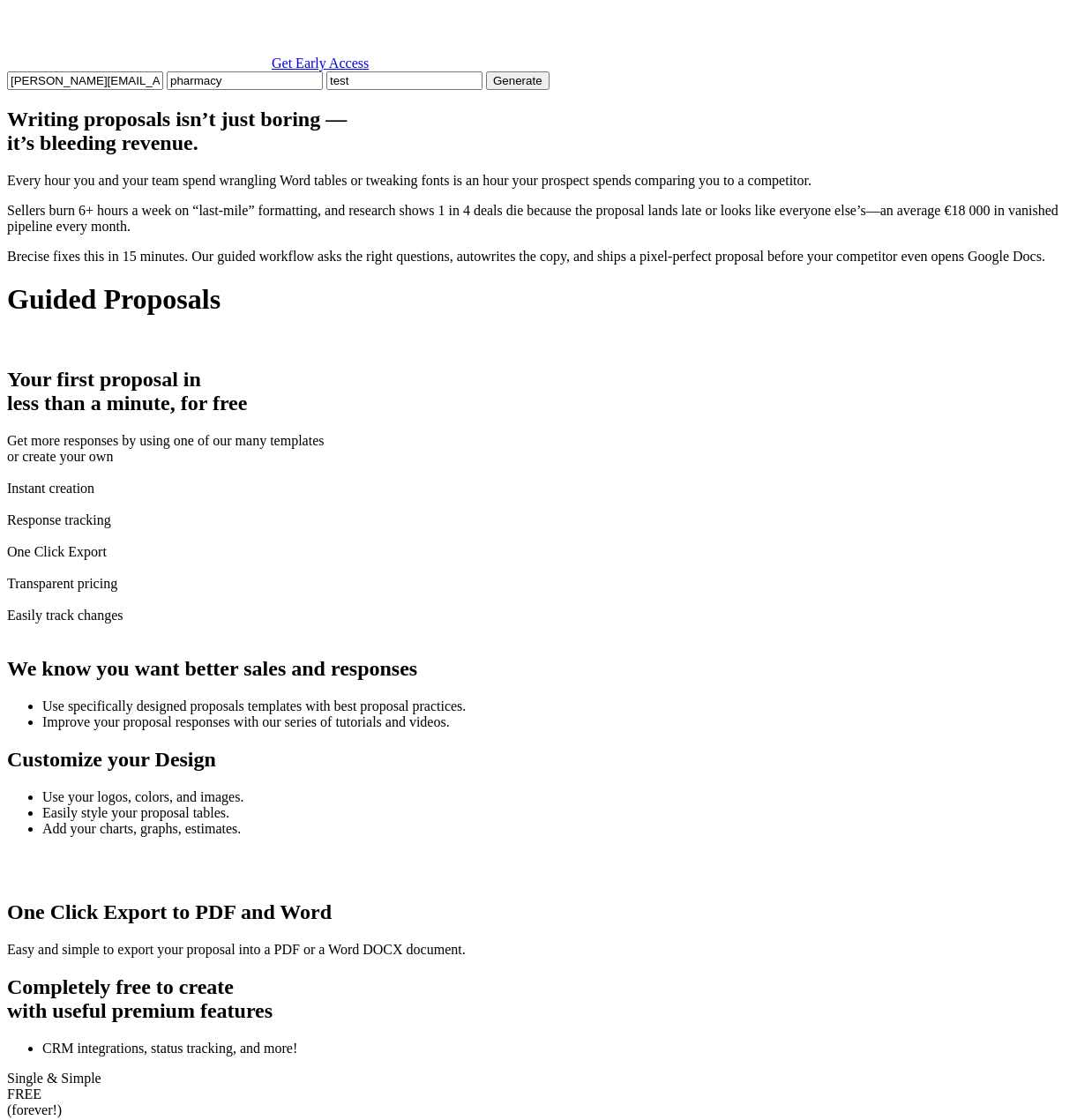 click on "Brecise
Our Story
Product
Pricing
Get Early Access
Win more customers   by writing better, guided proposals
Get suggestions from our Brecise Guide   and create astonishing proposals in minutes
Get Early Access
alexander.simovic@gmail.com
pharmacy
test
Generate
Writing proposals isn’t just boring —  it’s bleeding revenue." at bounding box center [538, 3997] 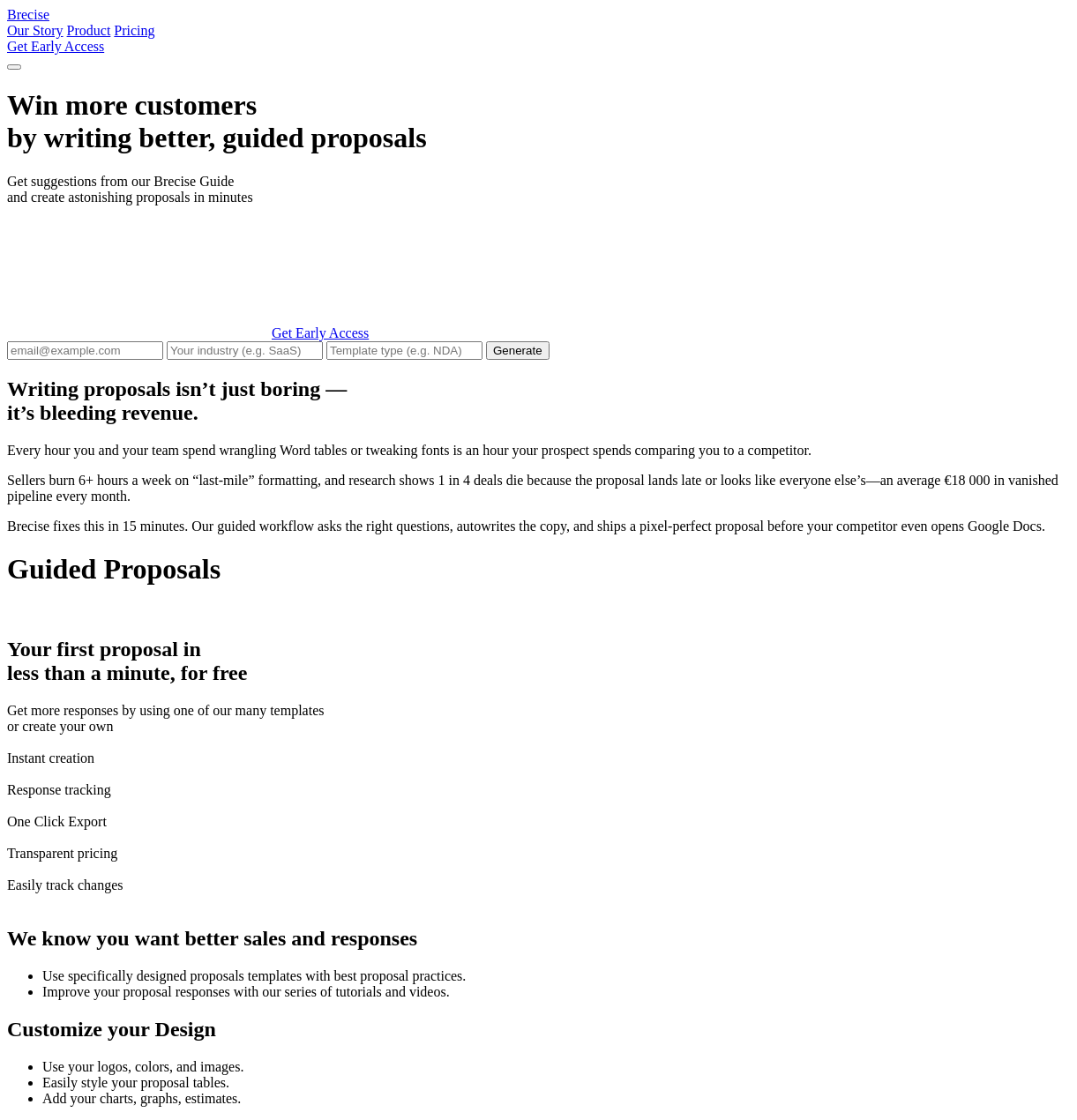 scroll, scrollTop: 267, scrollLeft: 0, axis: vertical 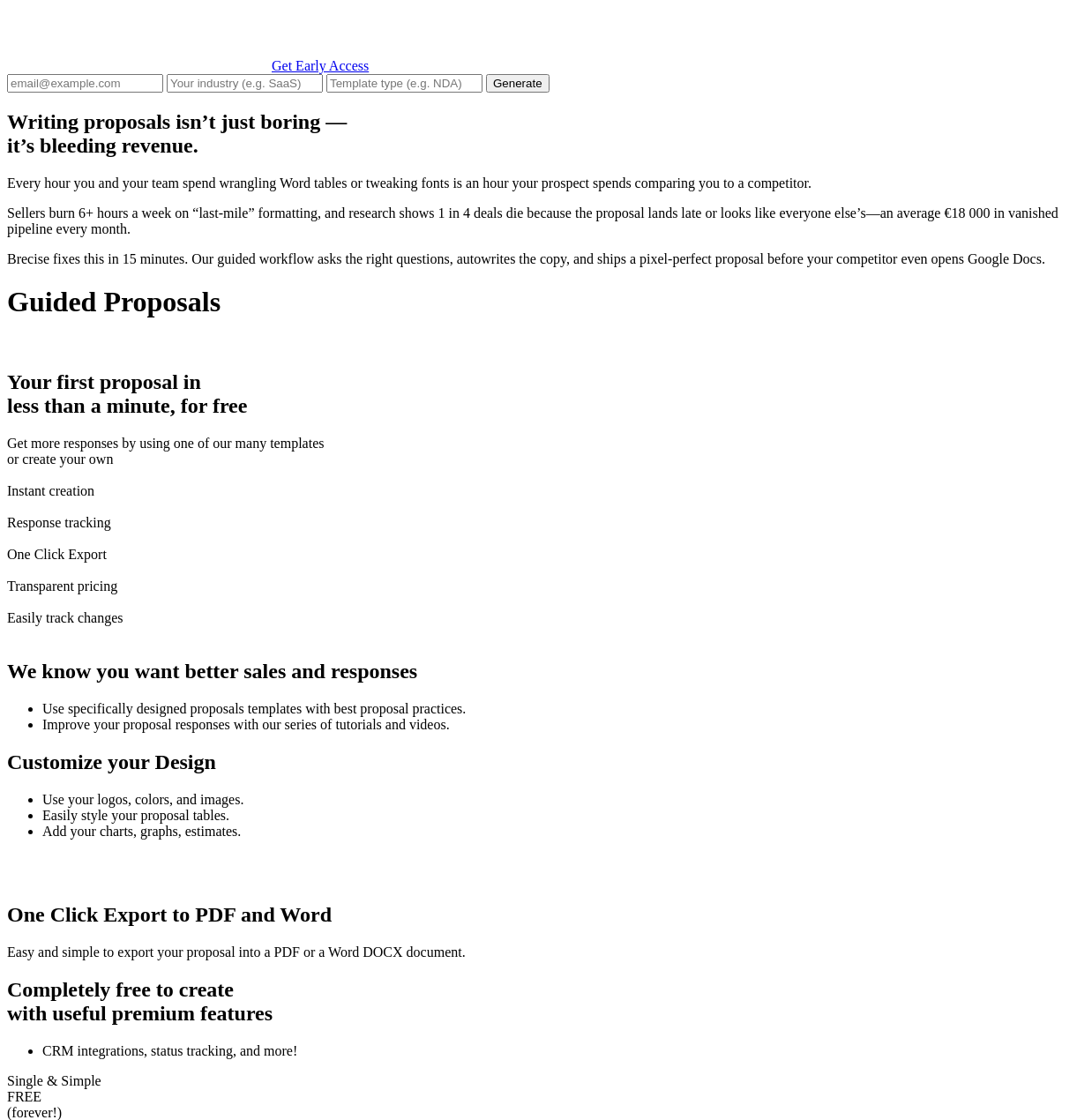 click on "Win more customers   by writing better, guided proposals
Get suggestions from our Brecise Guide   and create astonishing proposals in minutes
Get Early Access" at bounding box center (538, -53) 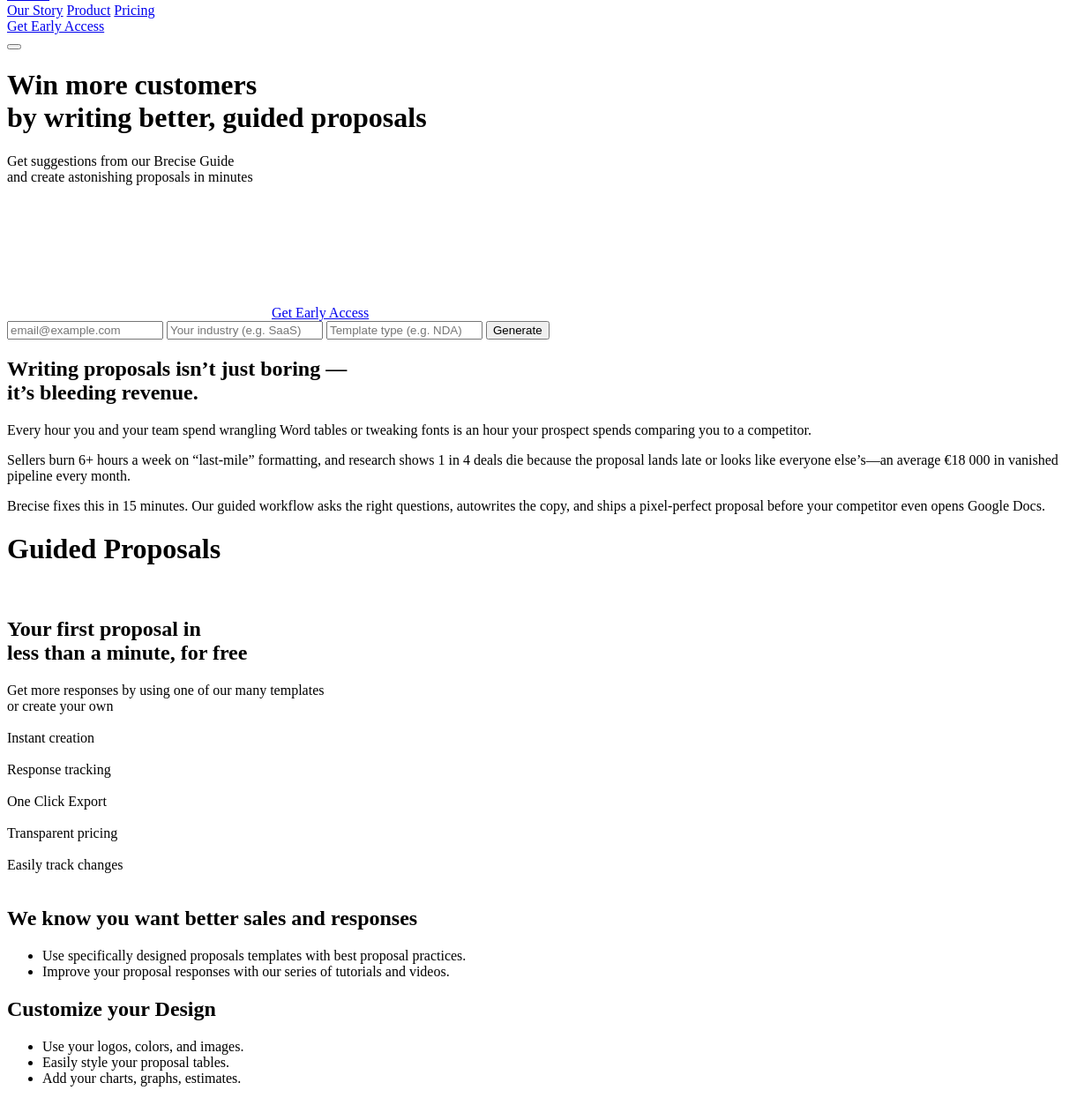 scroll, scrollTop: 0, scrollLeft: 0, axis: both 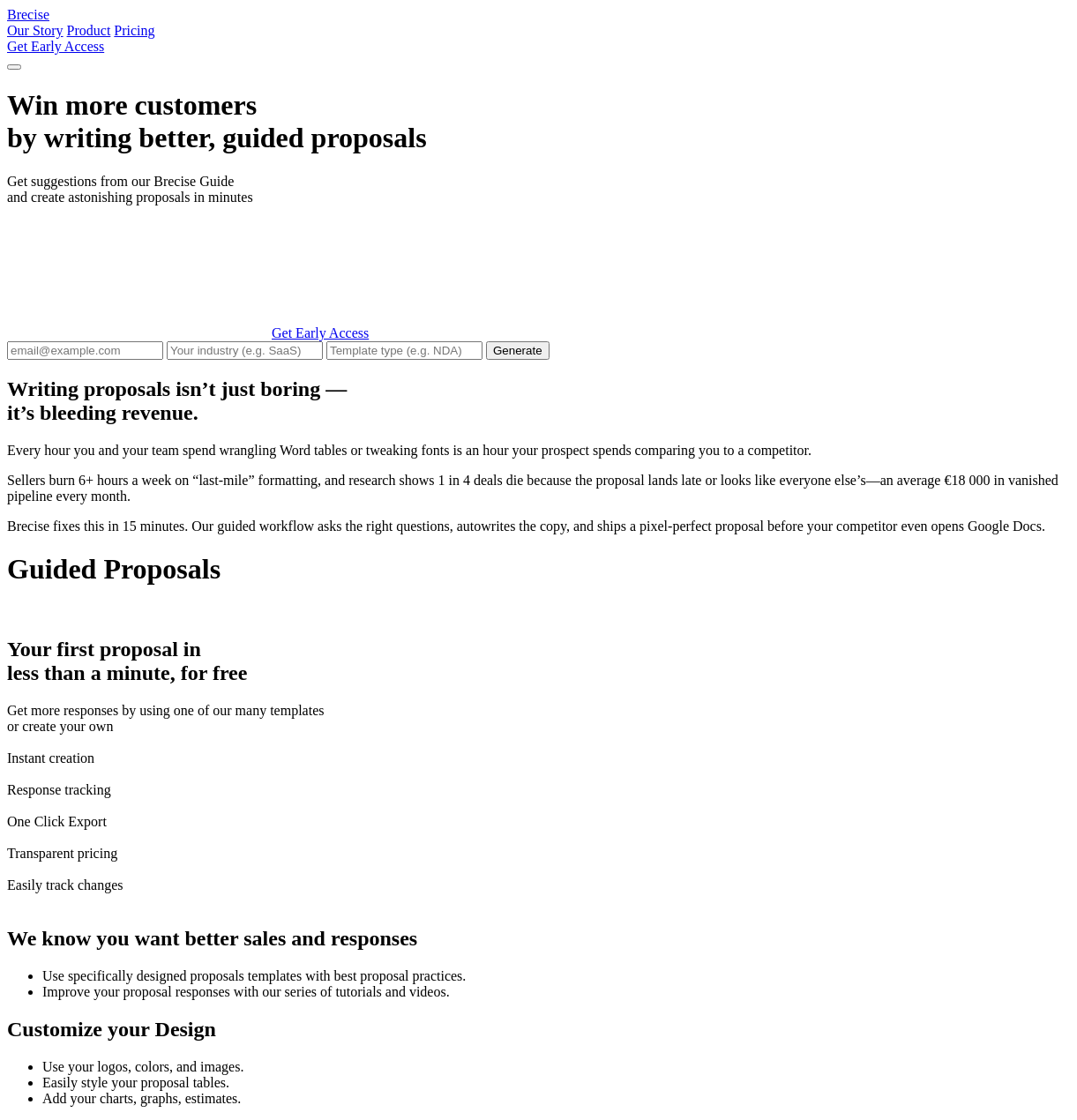 click on "Win more customers   by writing better, guided proposals" at bounding box center [538, 122] 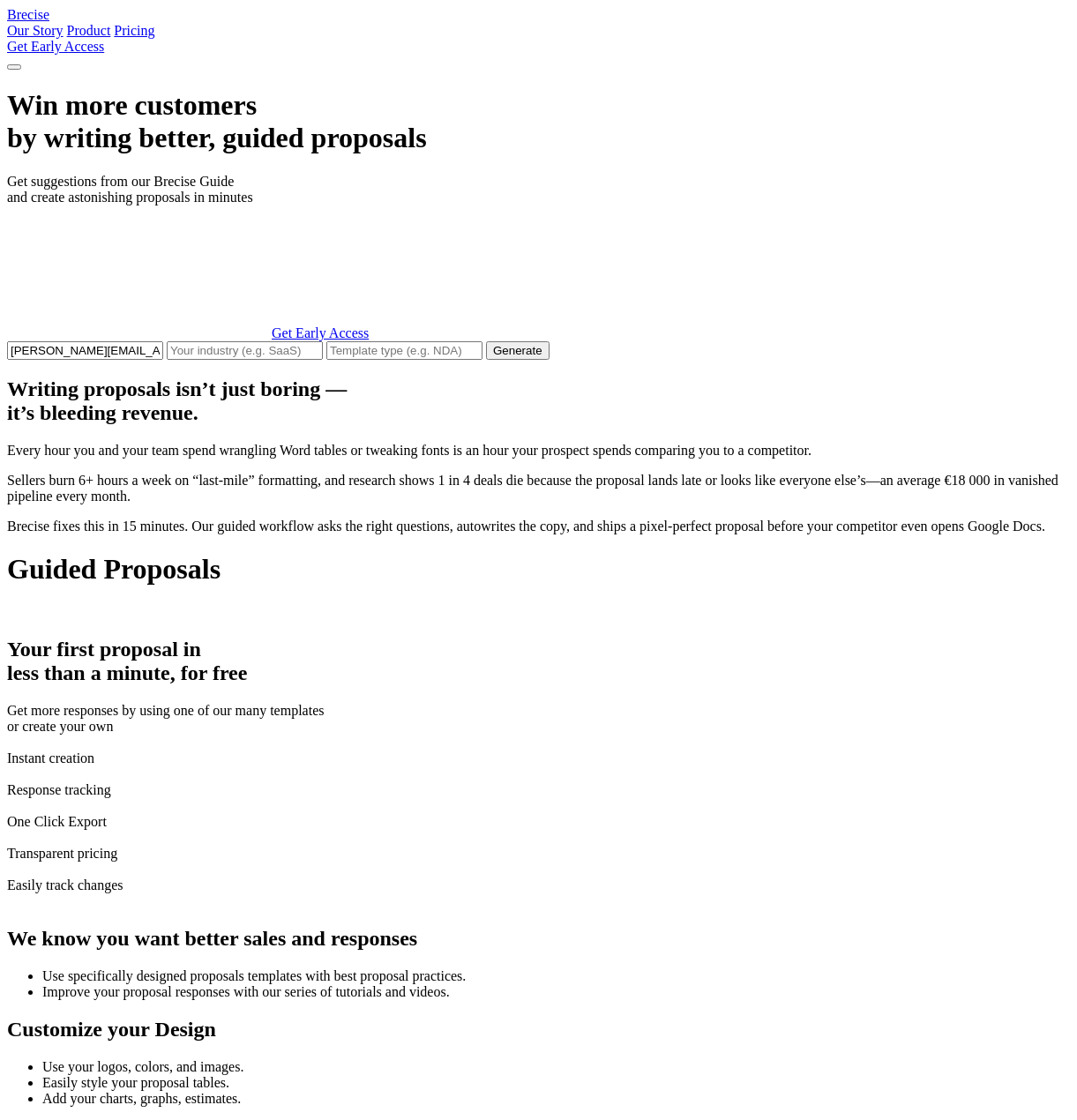 click on "Brecise
Our Story
Product
Pricing
Get Early Access
Win more customers   by writing better, guided proposals
Get suggestions from our Brecise Guide   and create astonishing proposals in minutes
Get Early Access
[PERSON_NAME][EMAIL_ADDRESS][PERSON_NAME][DOMAIN_NAME]
Generate
Writing proposals isn’t just boring —  it’s bleeding revenue." at bounding box center (538, 4267) 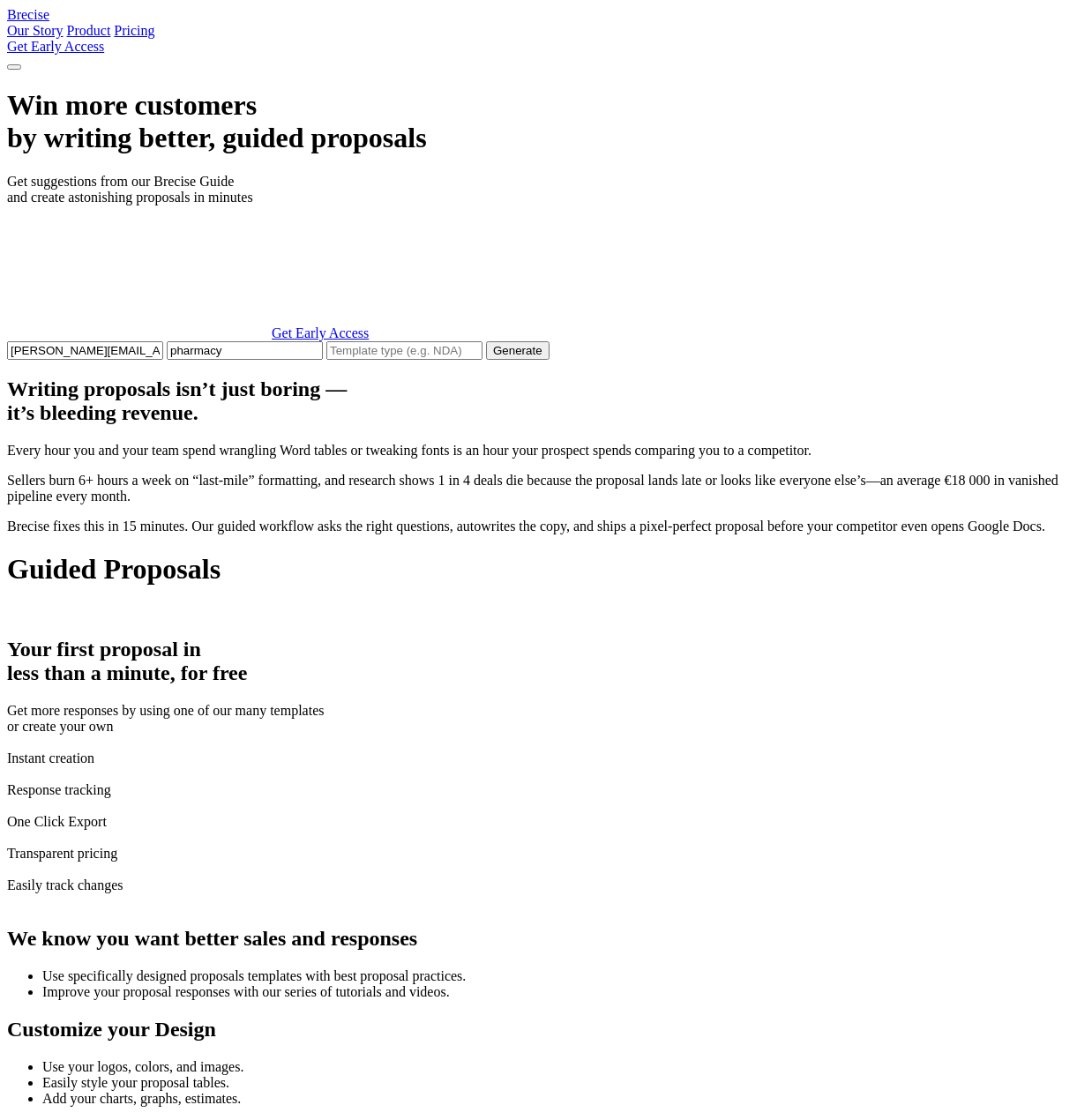 click on "alexander.simovic@gmail.com
pharmacy
Generate" at bounding box center [538, 350] 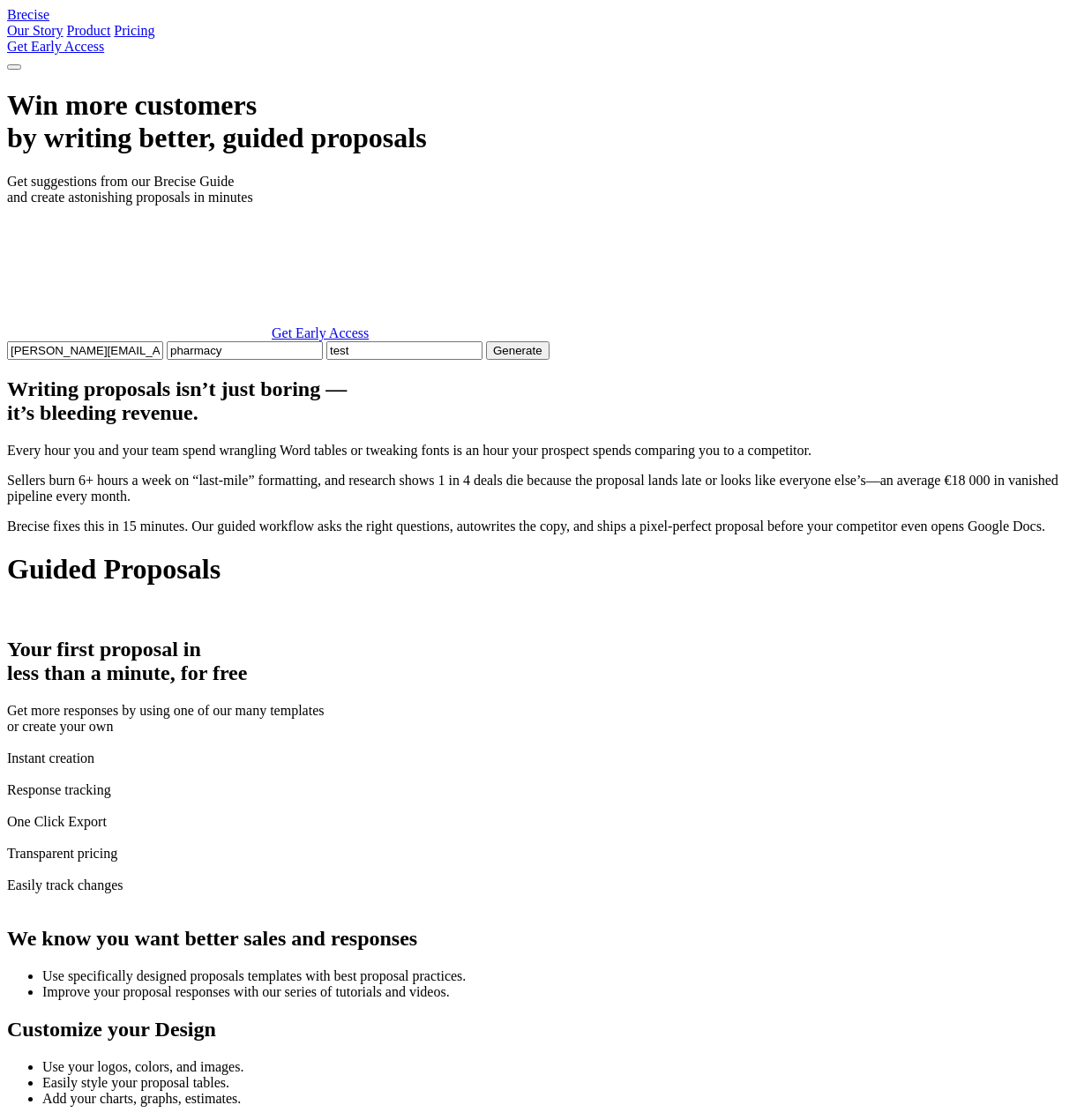 click on "alexander.simovic@gmail.com
pharmacy
test
Generate" at bounding box center (538, 350) 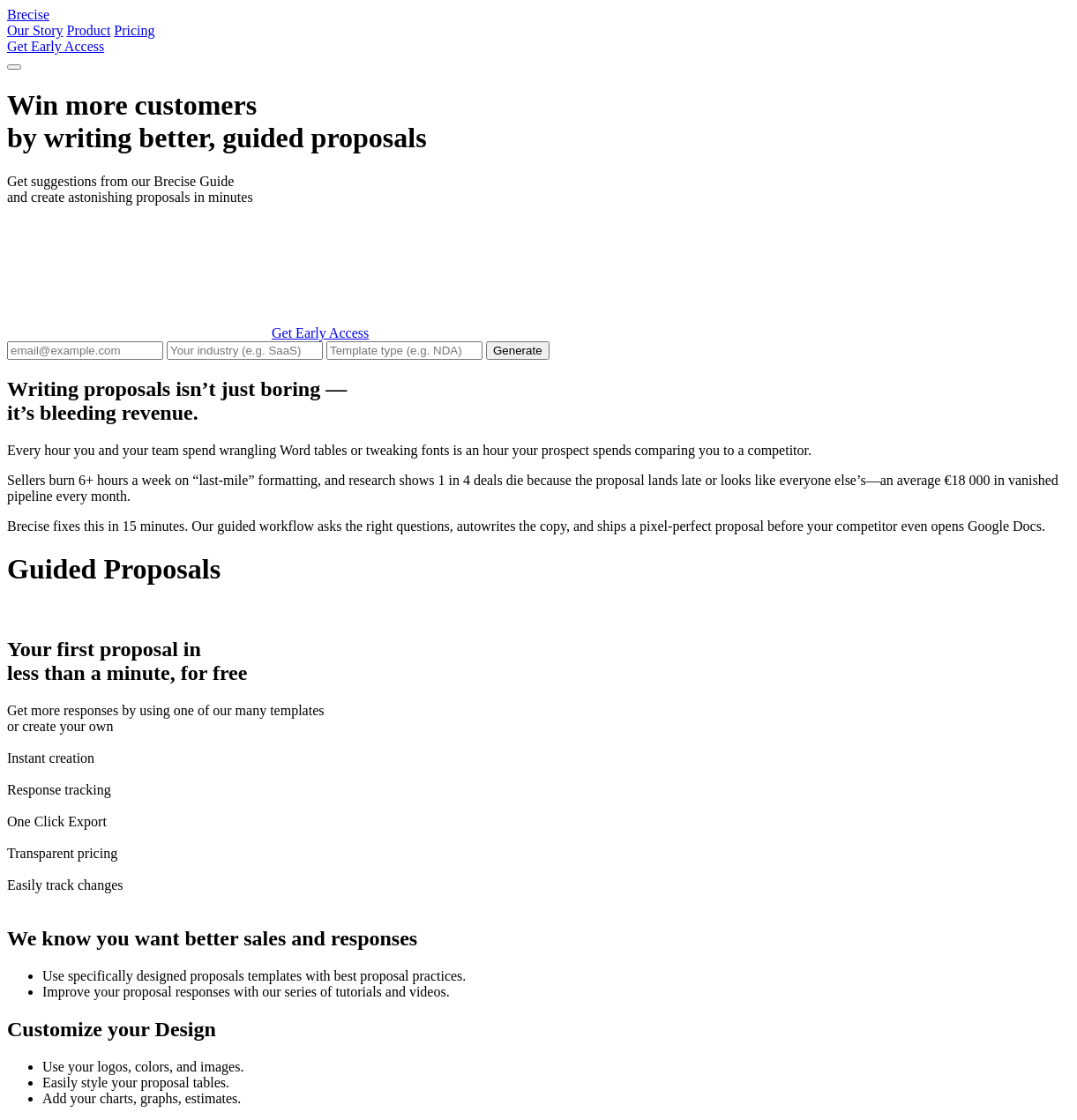 scroll, scrollTop: 0, scrollLeft: 0, axis: both 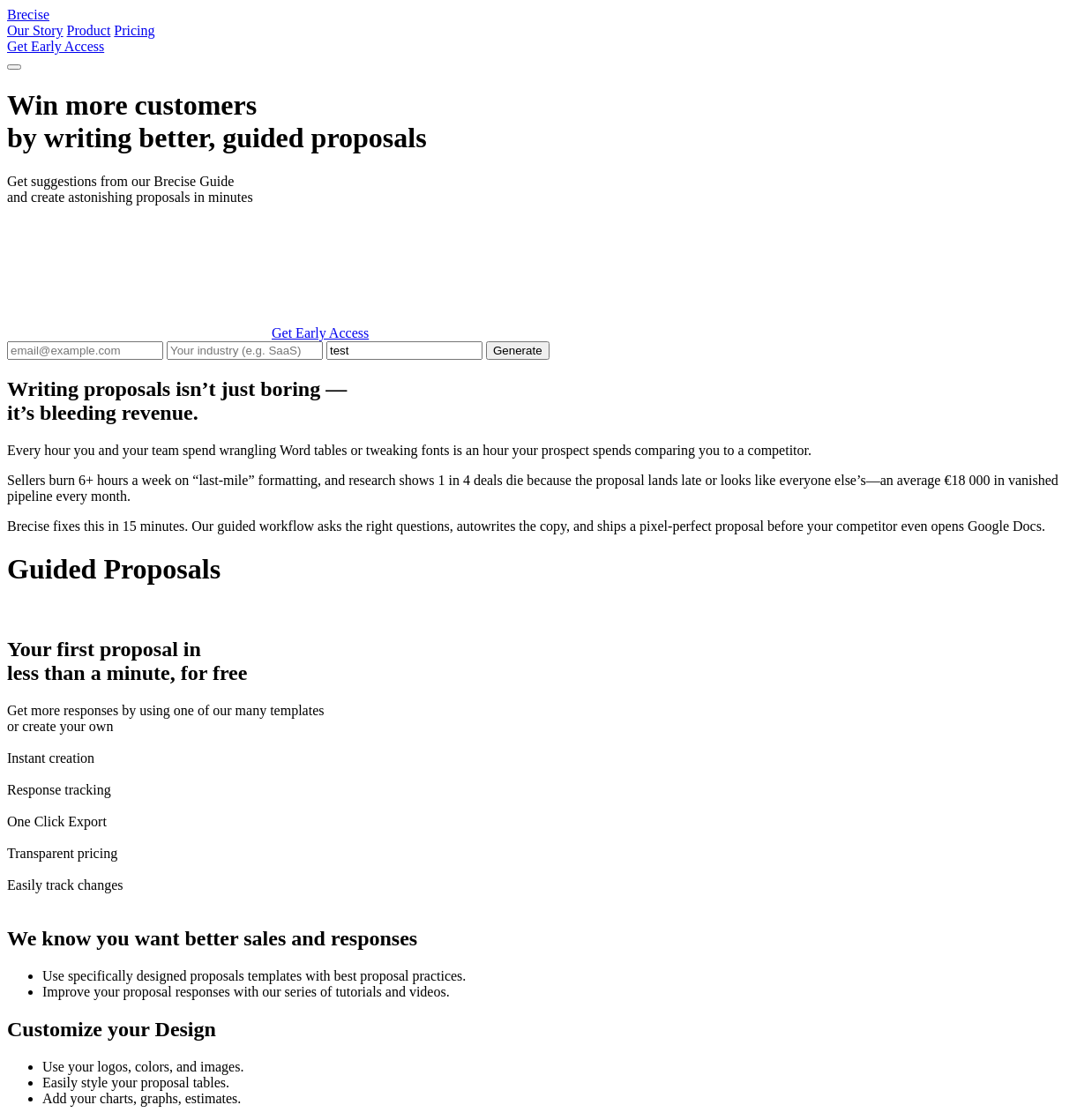click on "Brecise
Our Story
Product
Pricing
Get Early Access
Win more customers   by writing better, guided proposals
Get suggestions from our Brecise Guide   and create astonishing proposals in minutes
Get Early Access
test
Generate
Writing proposals isn’t just boring —  it’s bleeding revenue." at bounding box center (538, 4267) 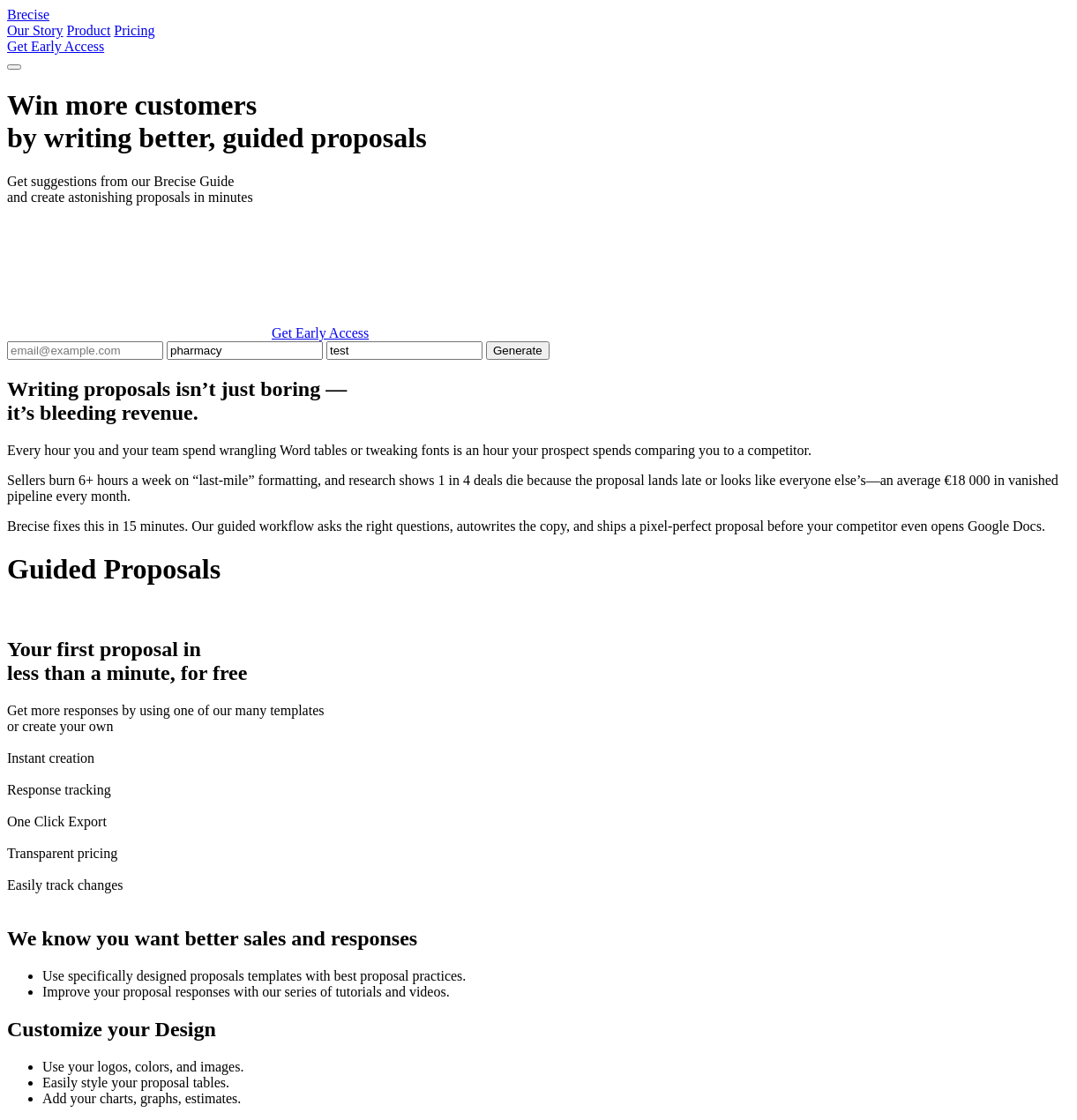 click on "pharmacy
test
Generate" at bounding box center [538, 350] 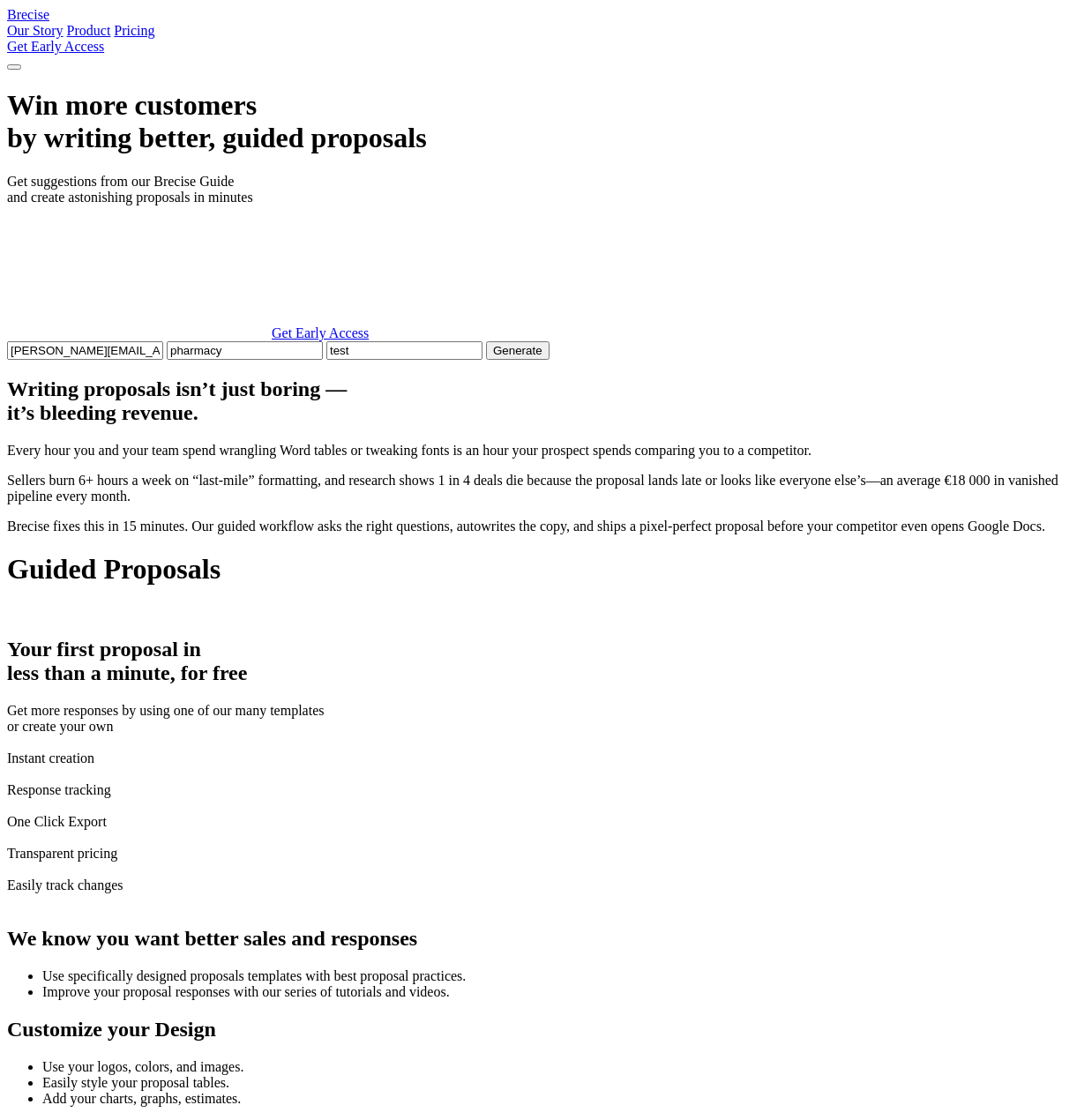 click on "Generate" at bounding box center (518, 350) 